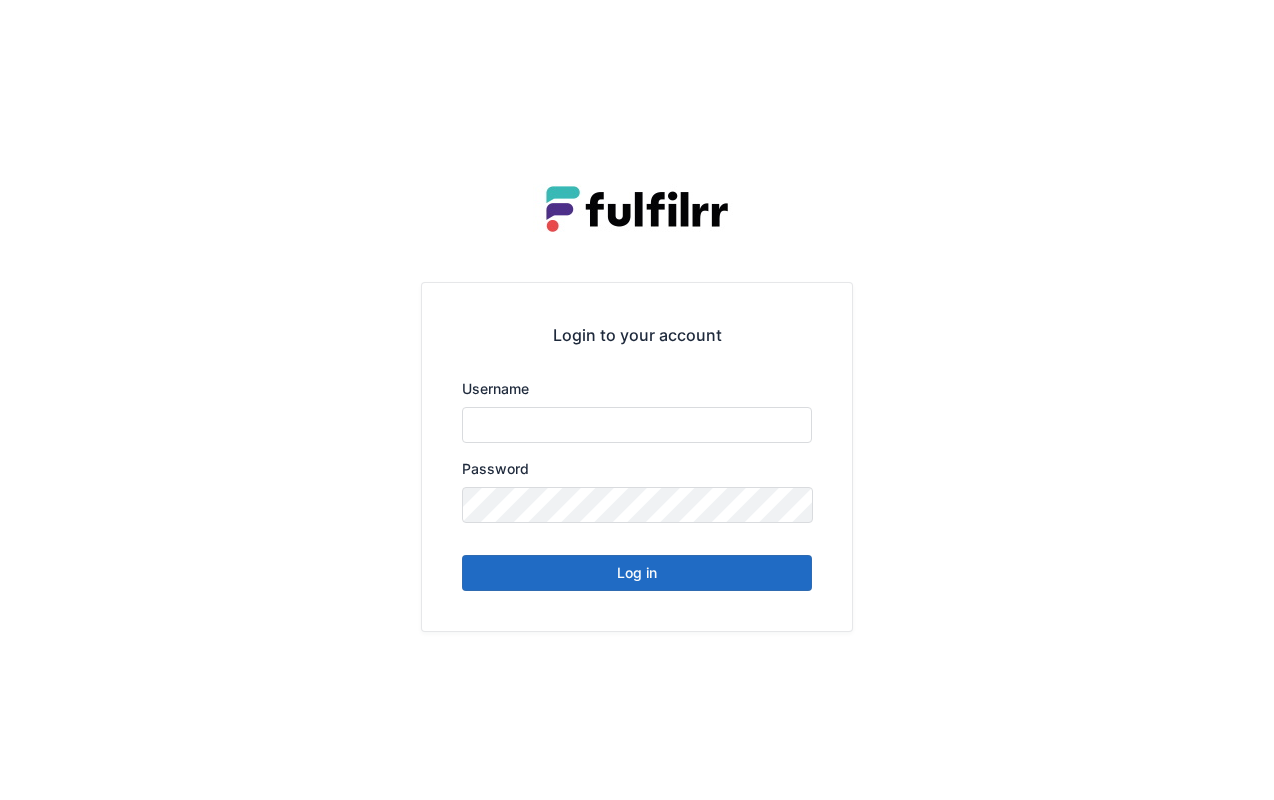 scroll, scrollTop: 0, scrollLeft: 0, axis: both 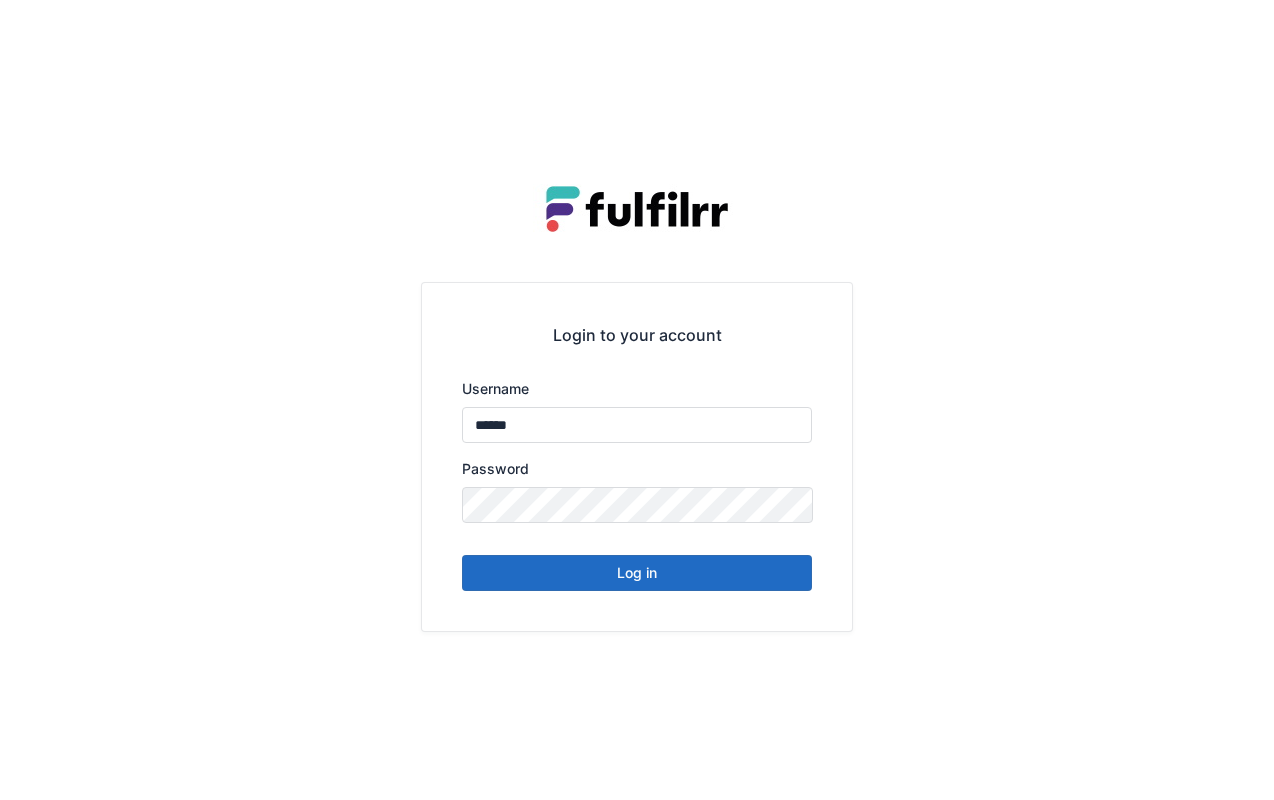 click on "Log in" at bounding box center (637, 573) 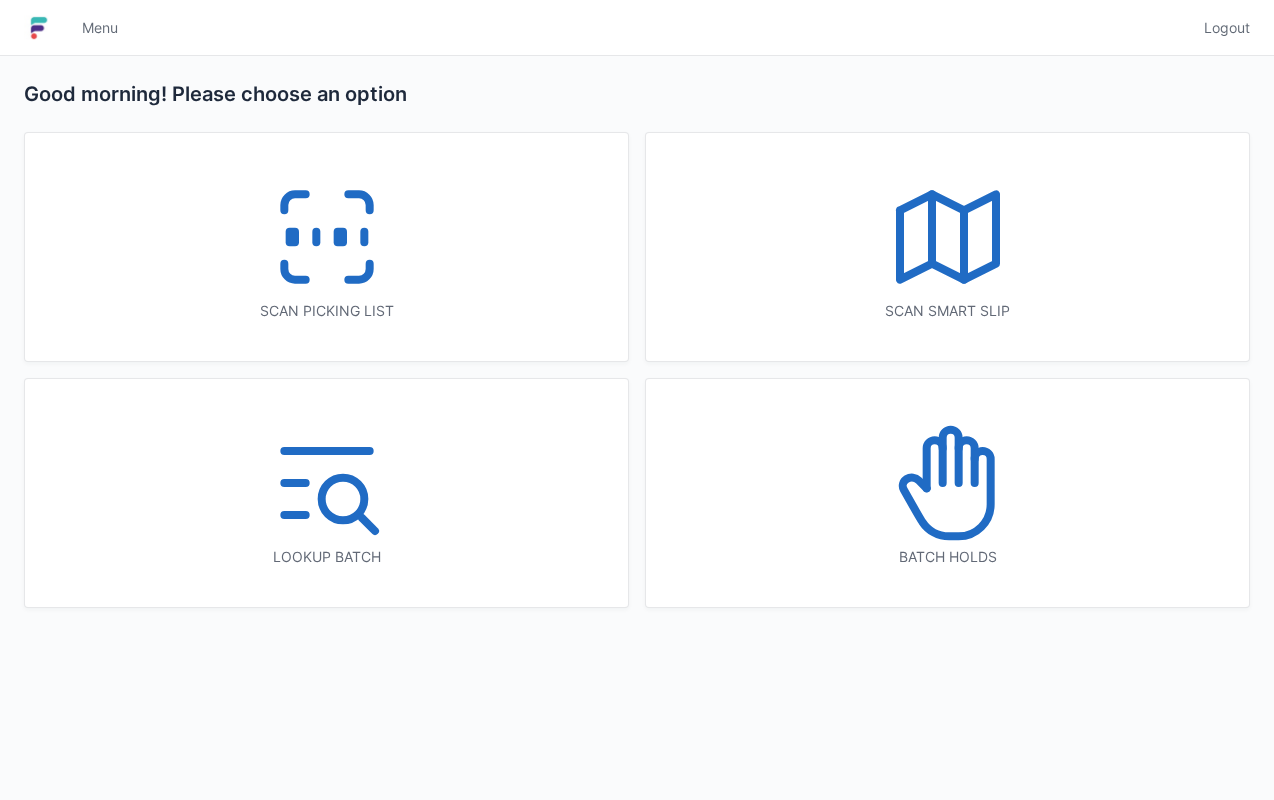 scroll, scrollTop: 0, scrollLeft: 0, axis: both 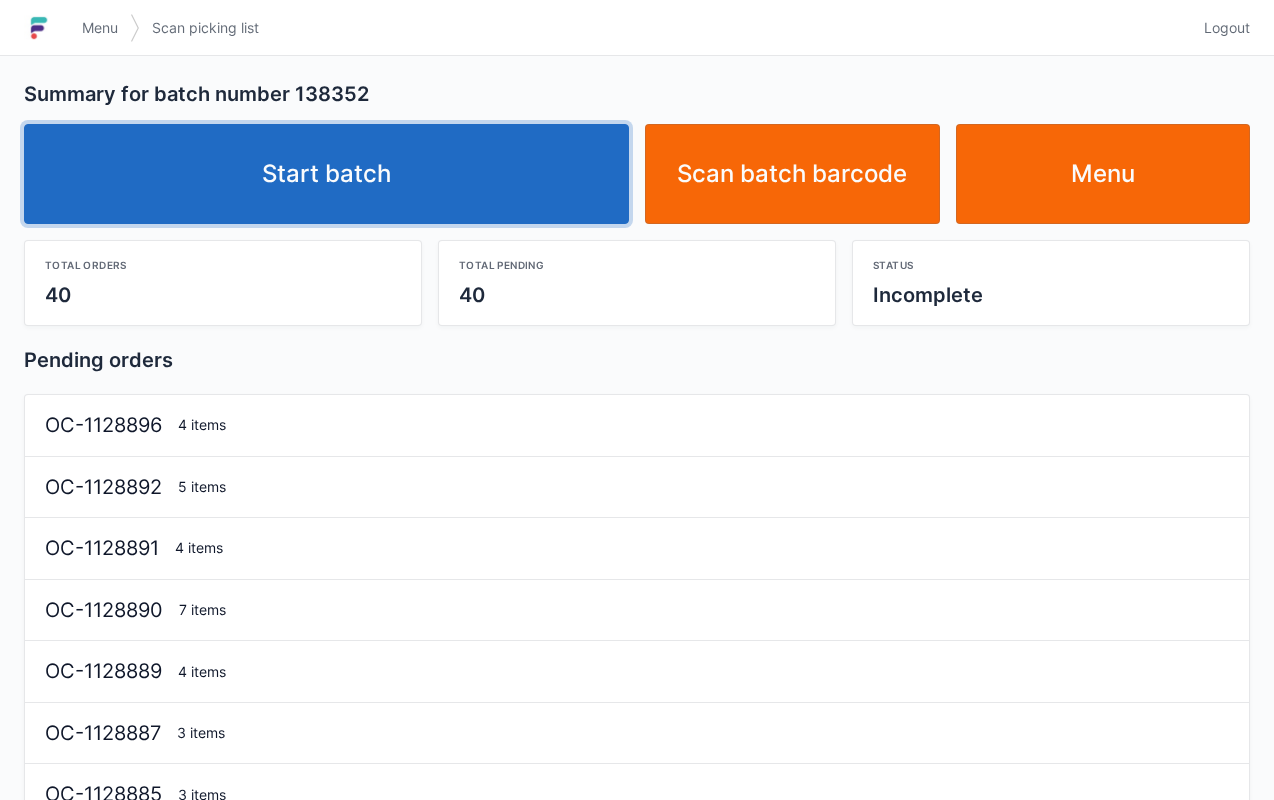 click on "Start batch" at bounding box center [326, 174] 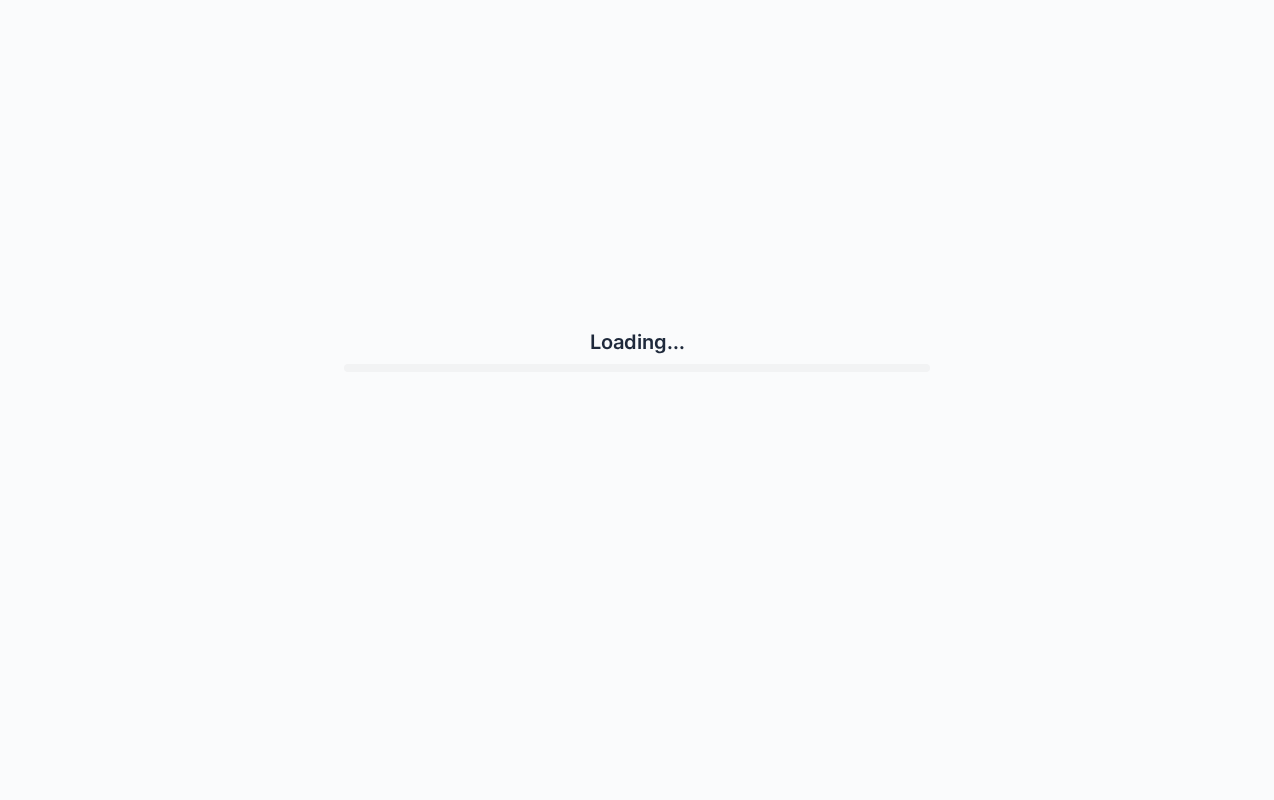 scroll, scrollTop: 0, scrollLeft: 0, axis: both 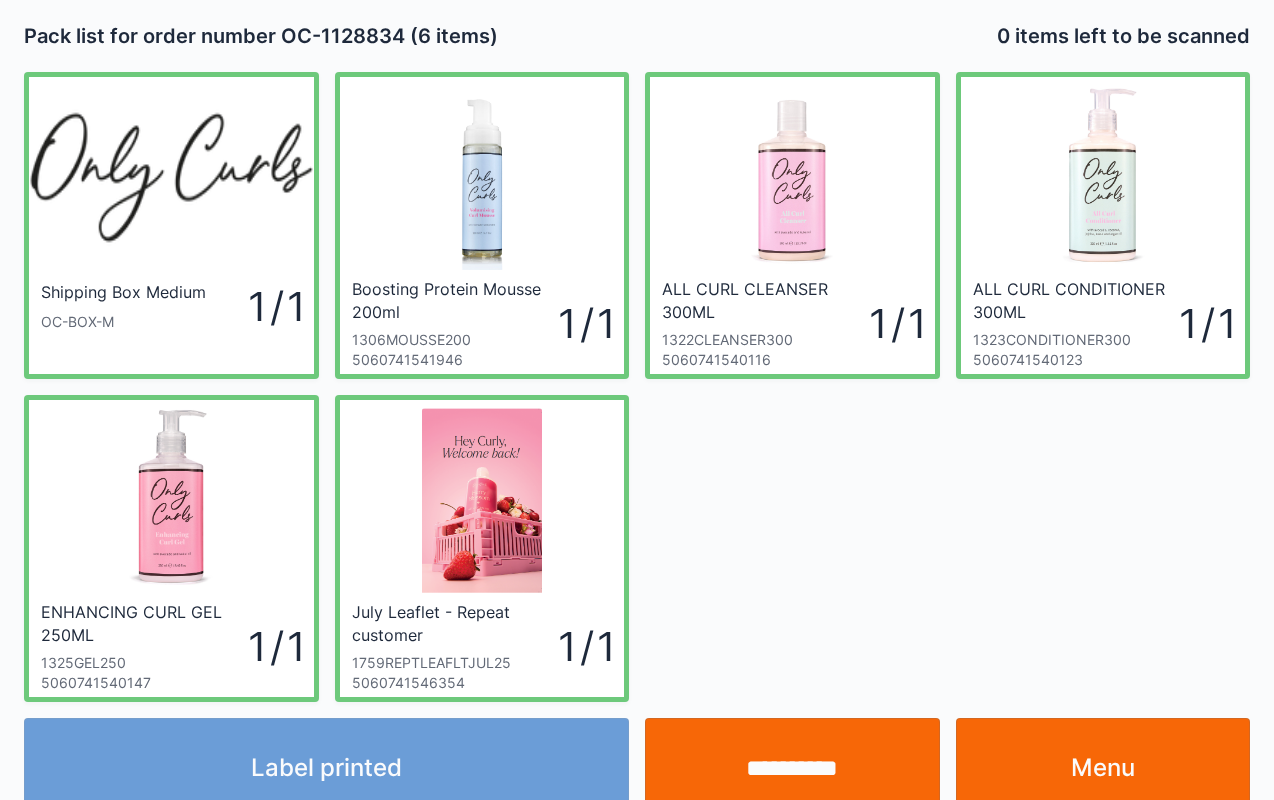 click on "Menu" at bounding box center [1103, 768] 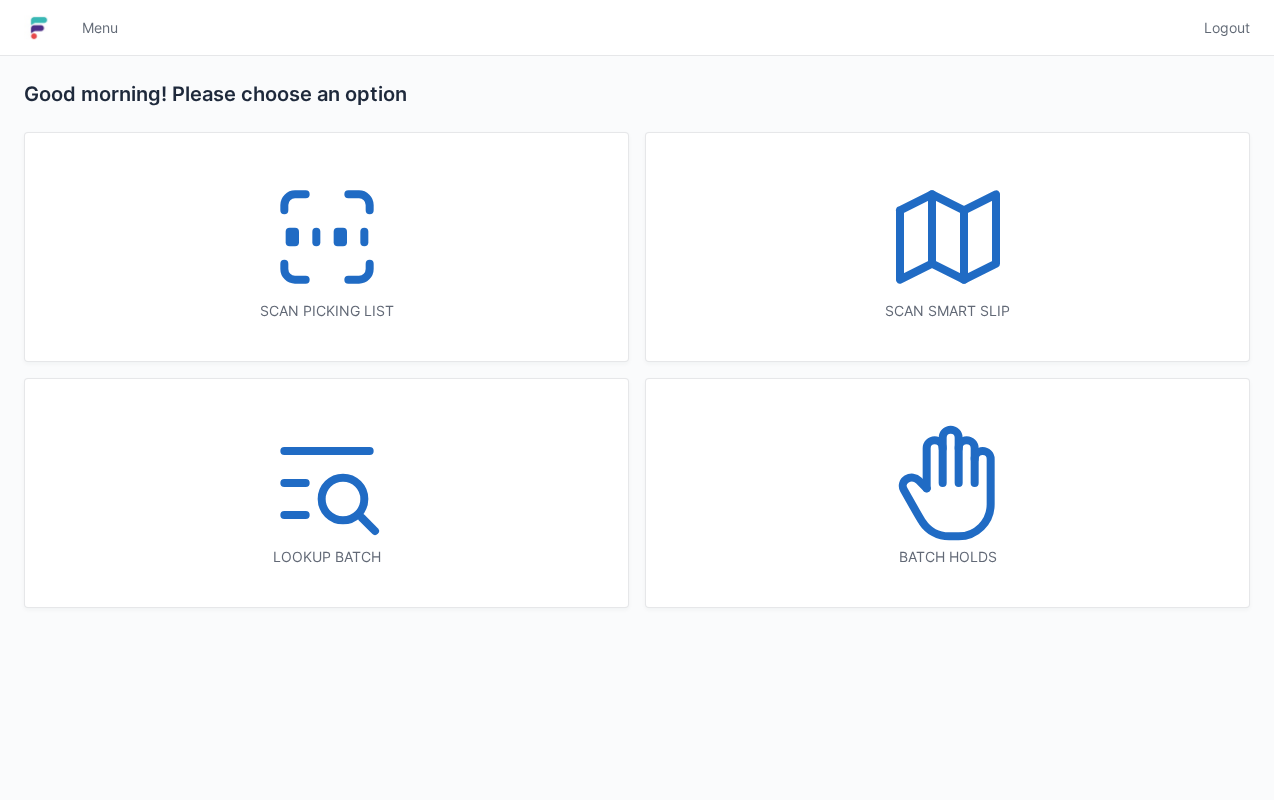 scroll, scrollTop: 0, scrollLeft: 0, axis: both 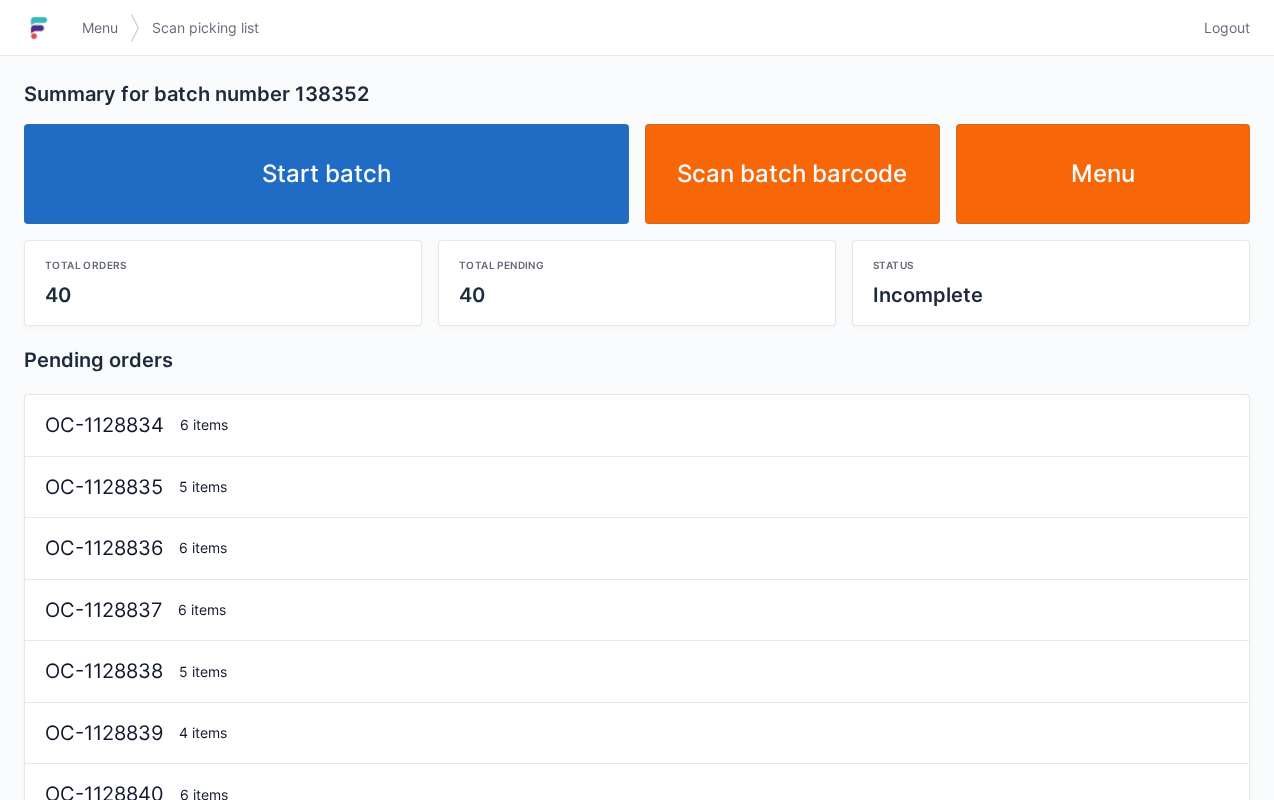 click on "Start batch" at bounding box center [326, 174] 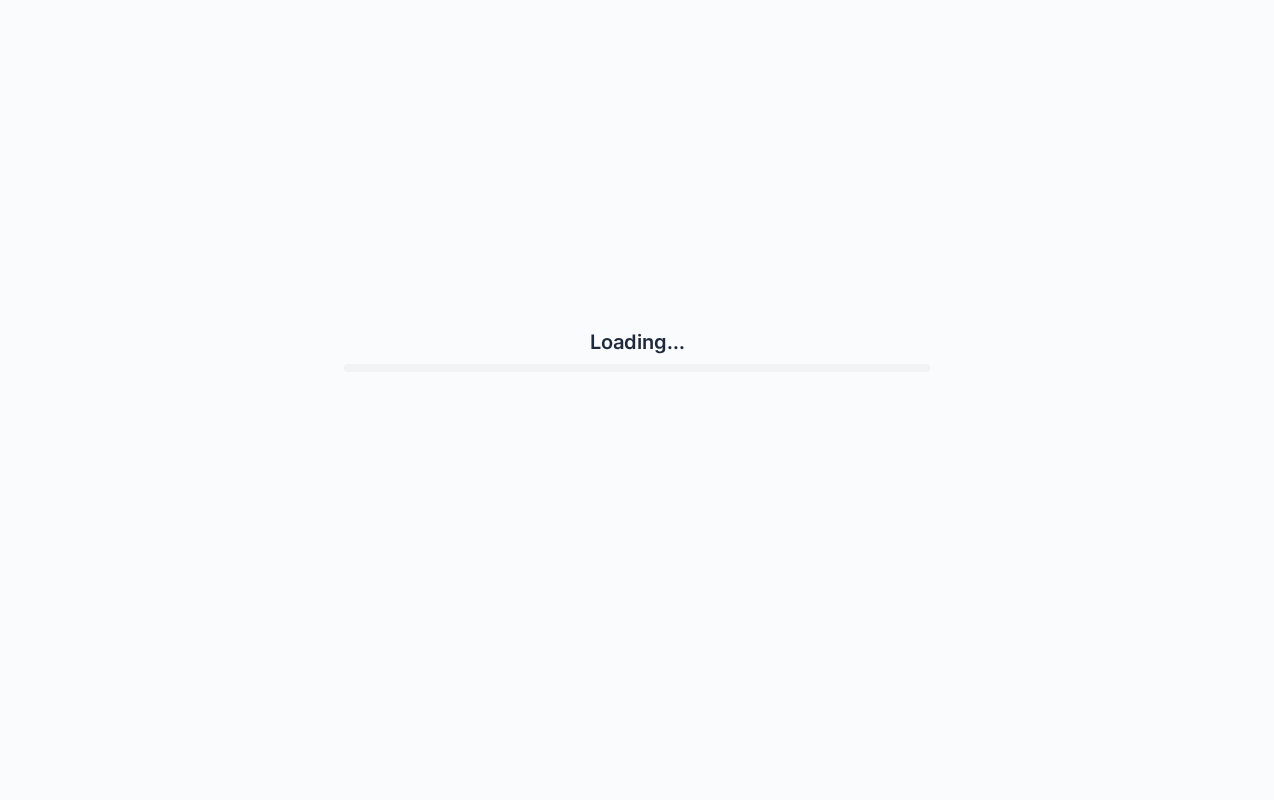 scroll, scrollTop: 0, scrollLeft: 0, axis: both 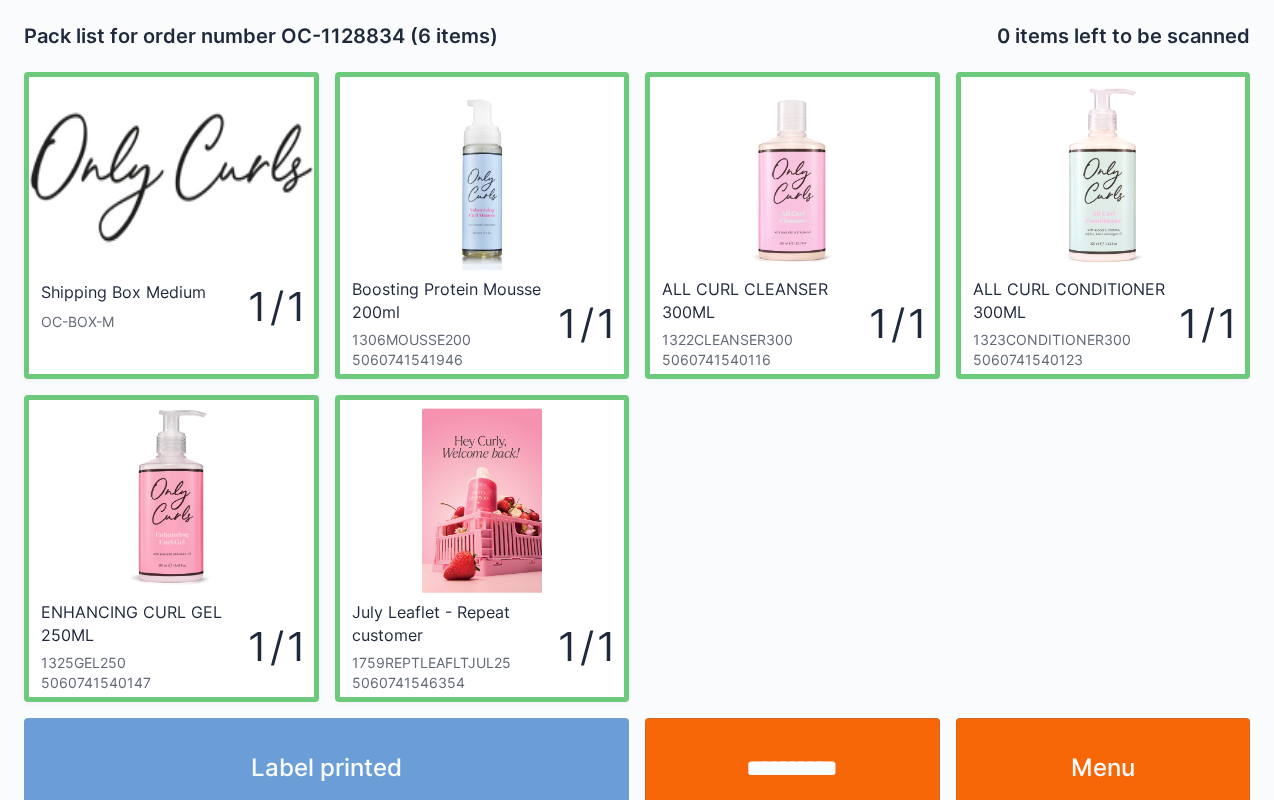 click on "Menu" at bounding box center (1103, 768) 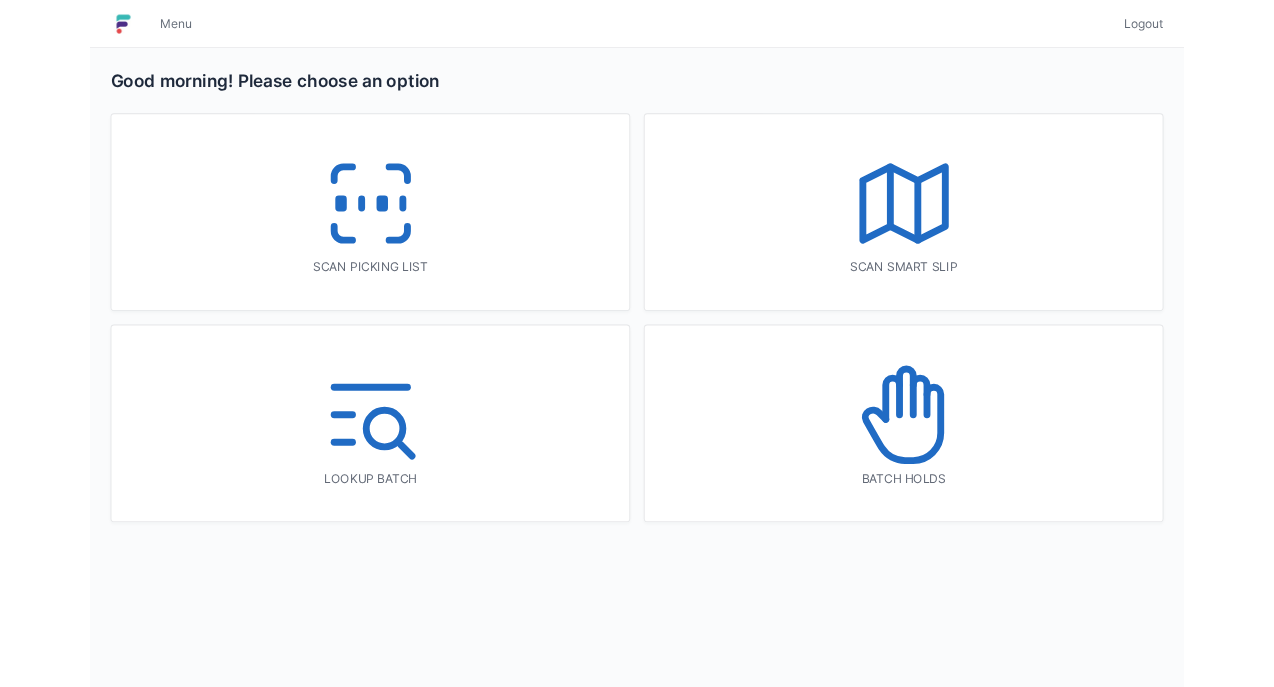 scroll, scrollTop: 0, scrollLeft: 0, axis: both 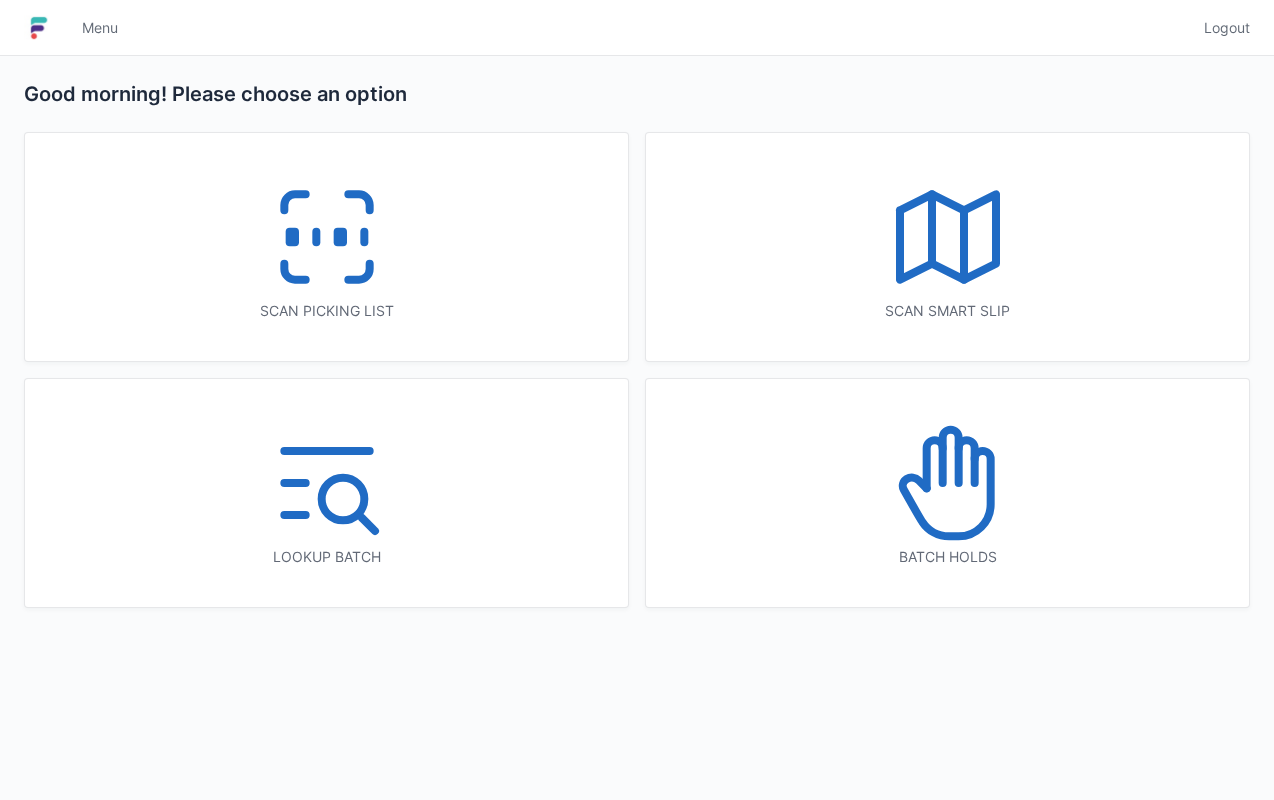 click on "Good morning! Please choose an option" at bounding box center (637, 94) 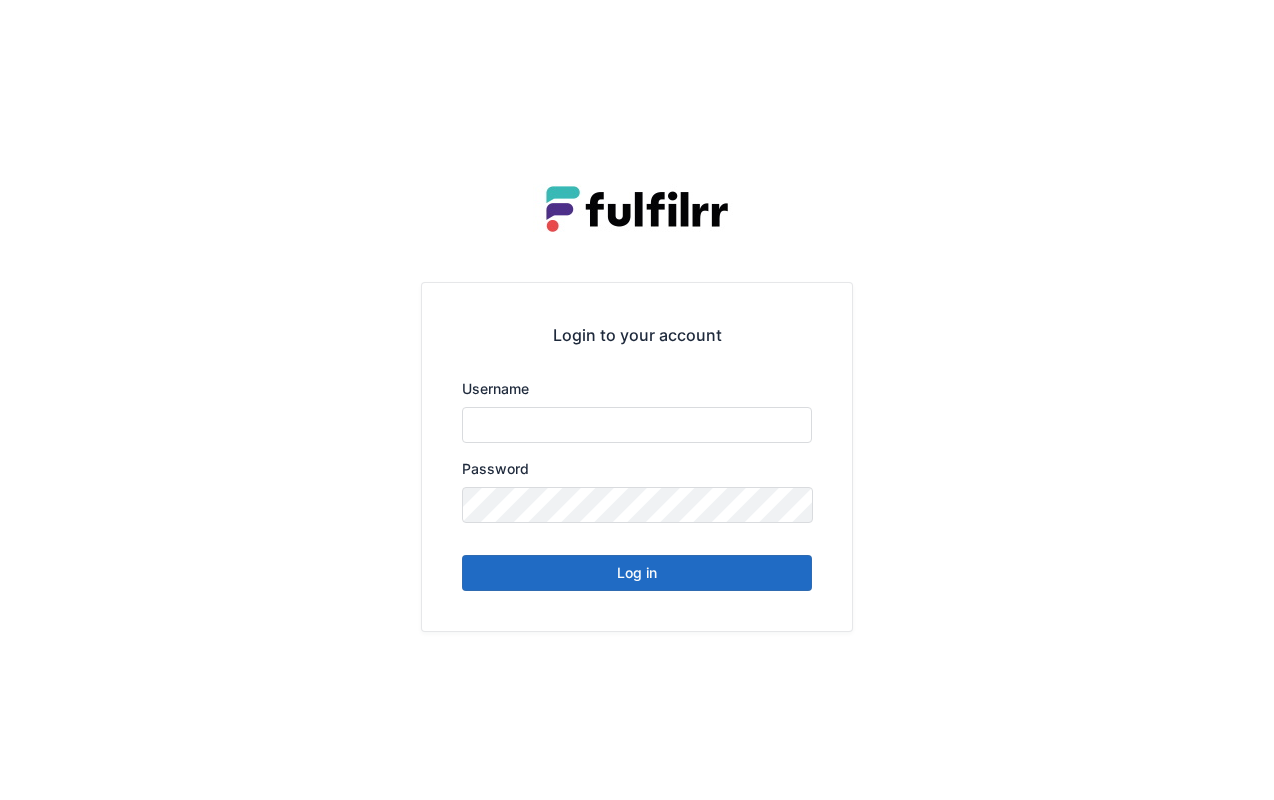 scroll, scrollTop: 0, scrollLeft: 0, axis: both 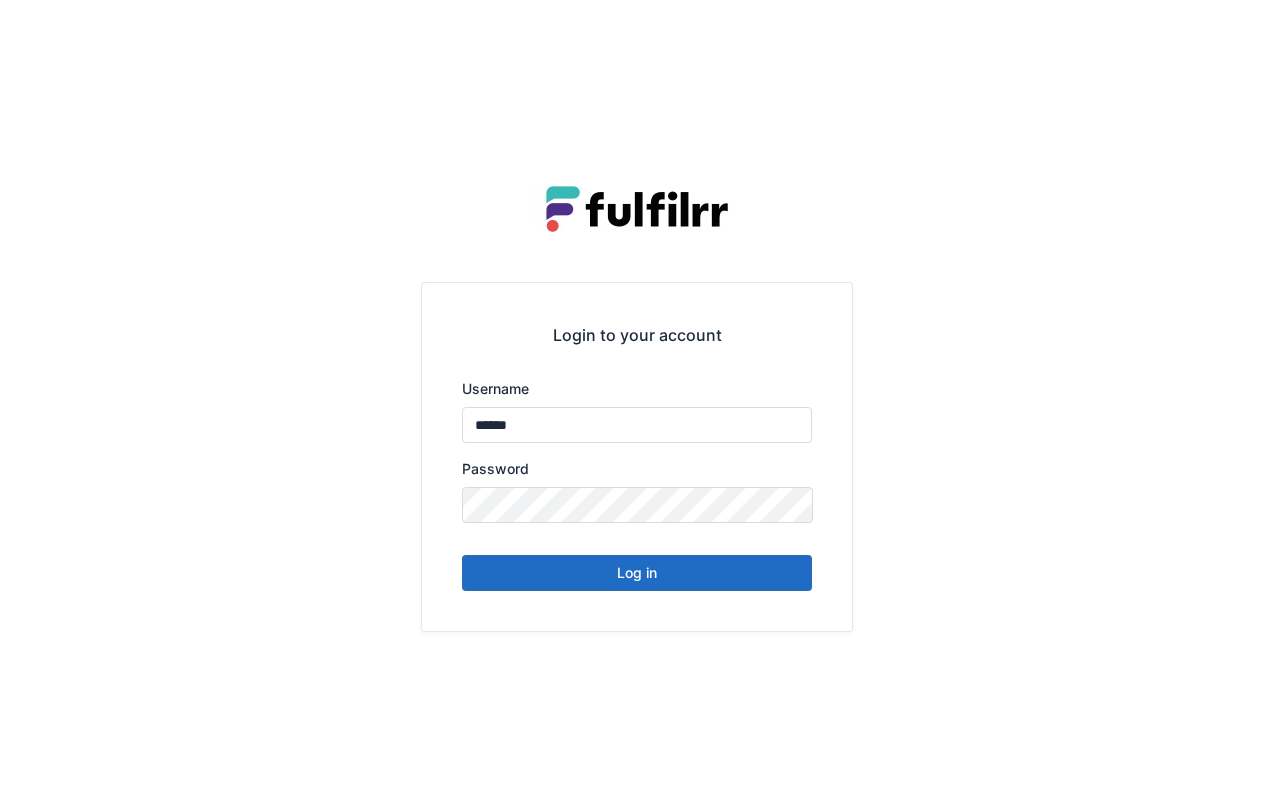 click on "Log in" at bounding box center [637, 573] 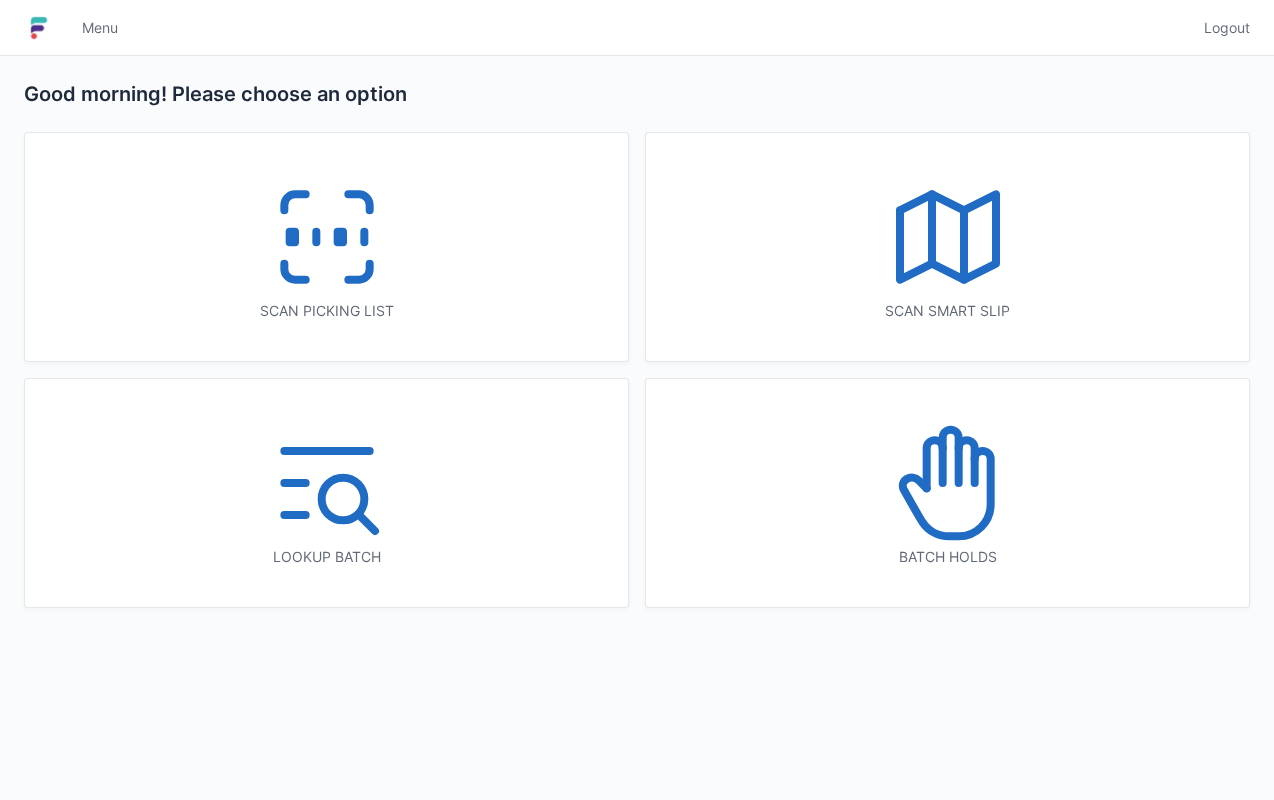scroll, scrollTop: 0, scrollLeft: 0, axis: both 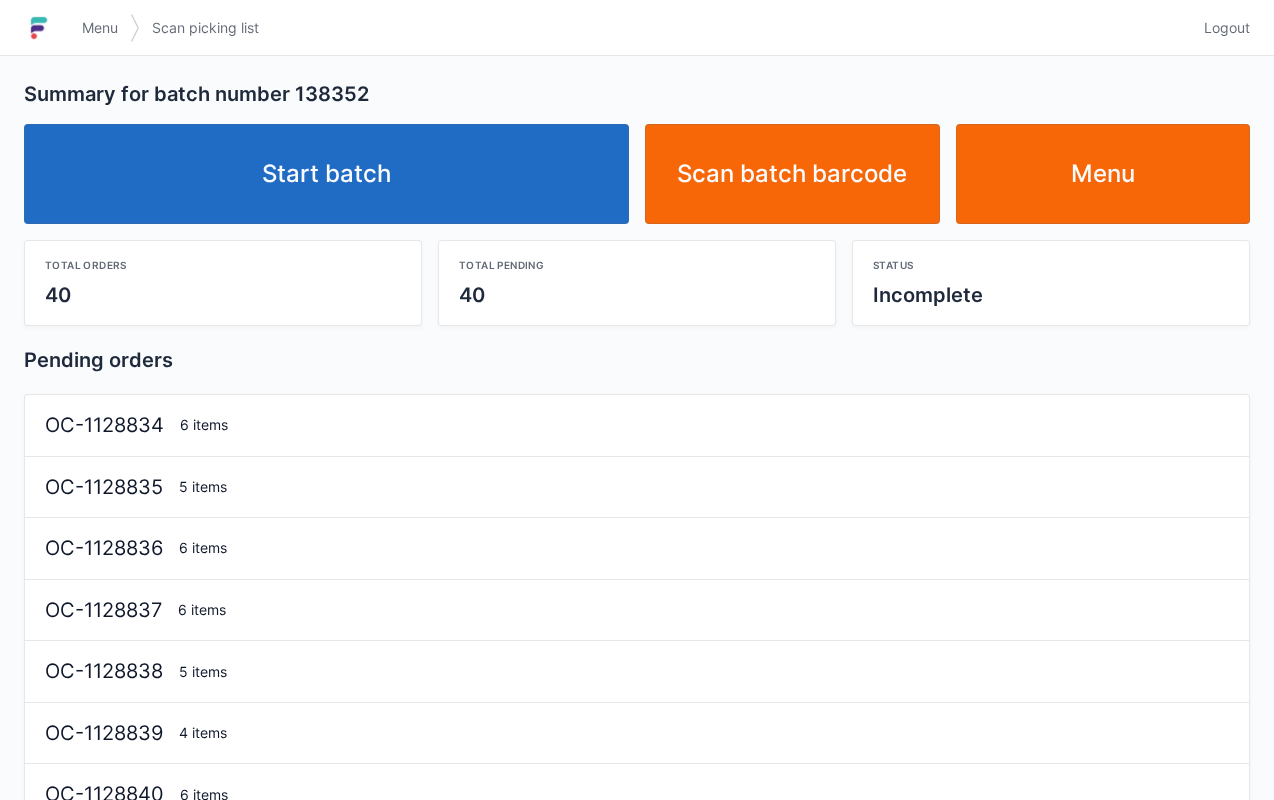 click on "Start batch" at bounding box center (326, 174) 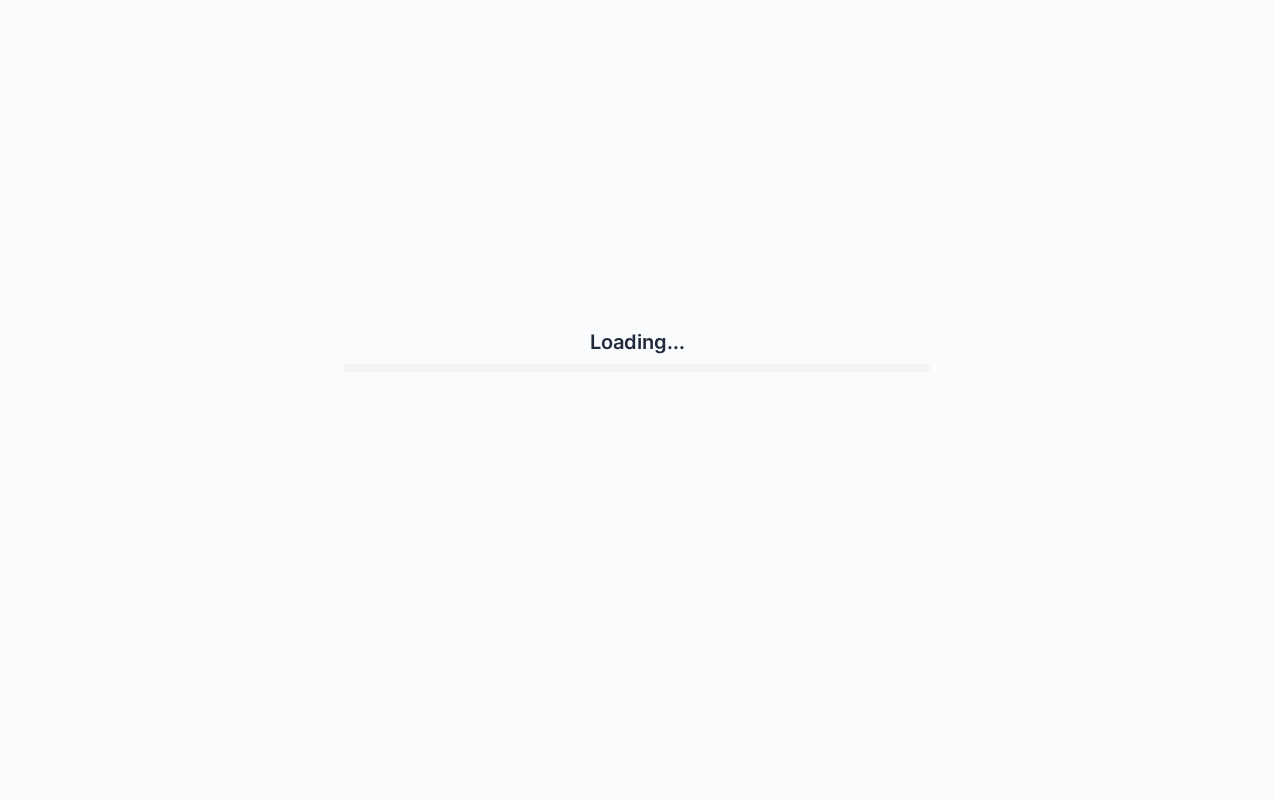 scroll, scrollTop: 0, scrollLeft: 0, axis: both 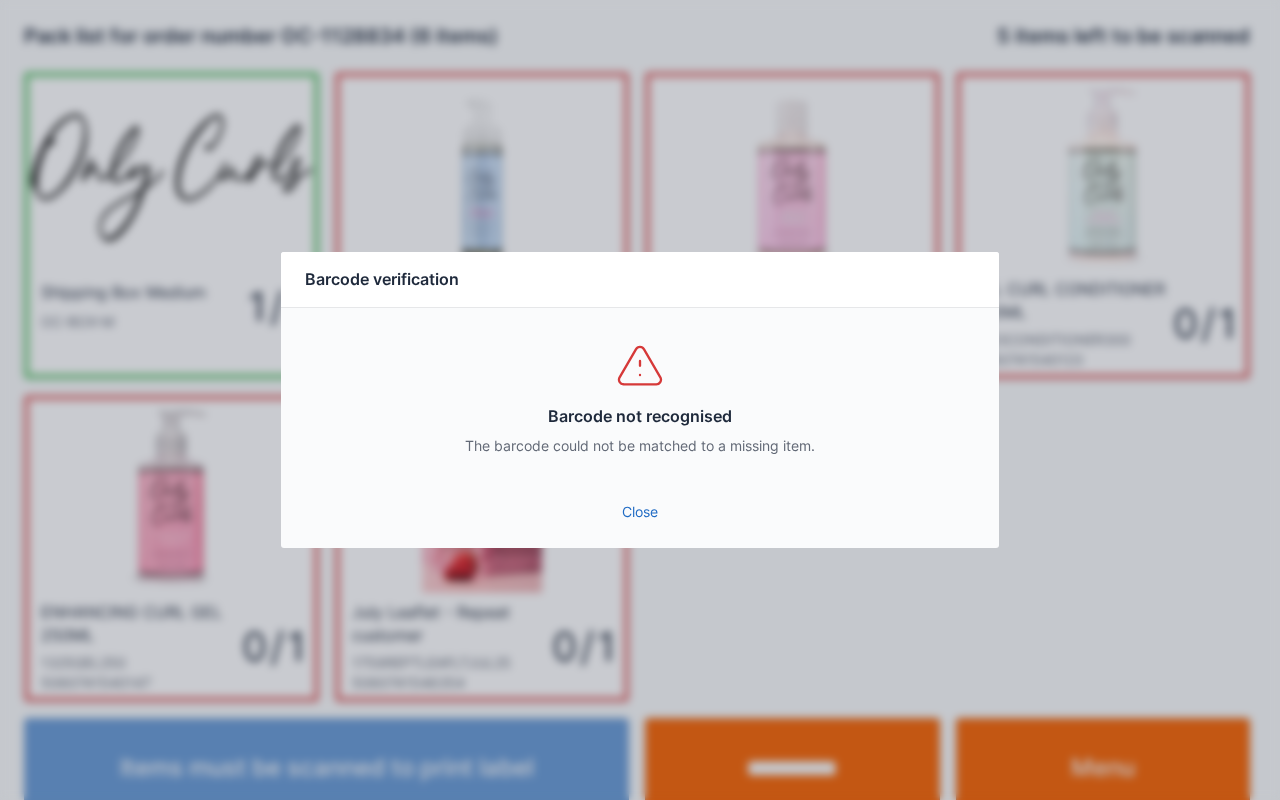 click on "Close" at bounding box center [640, 512] 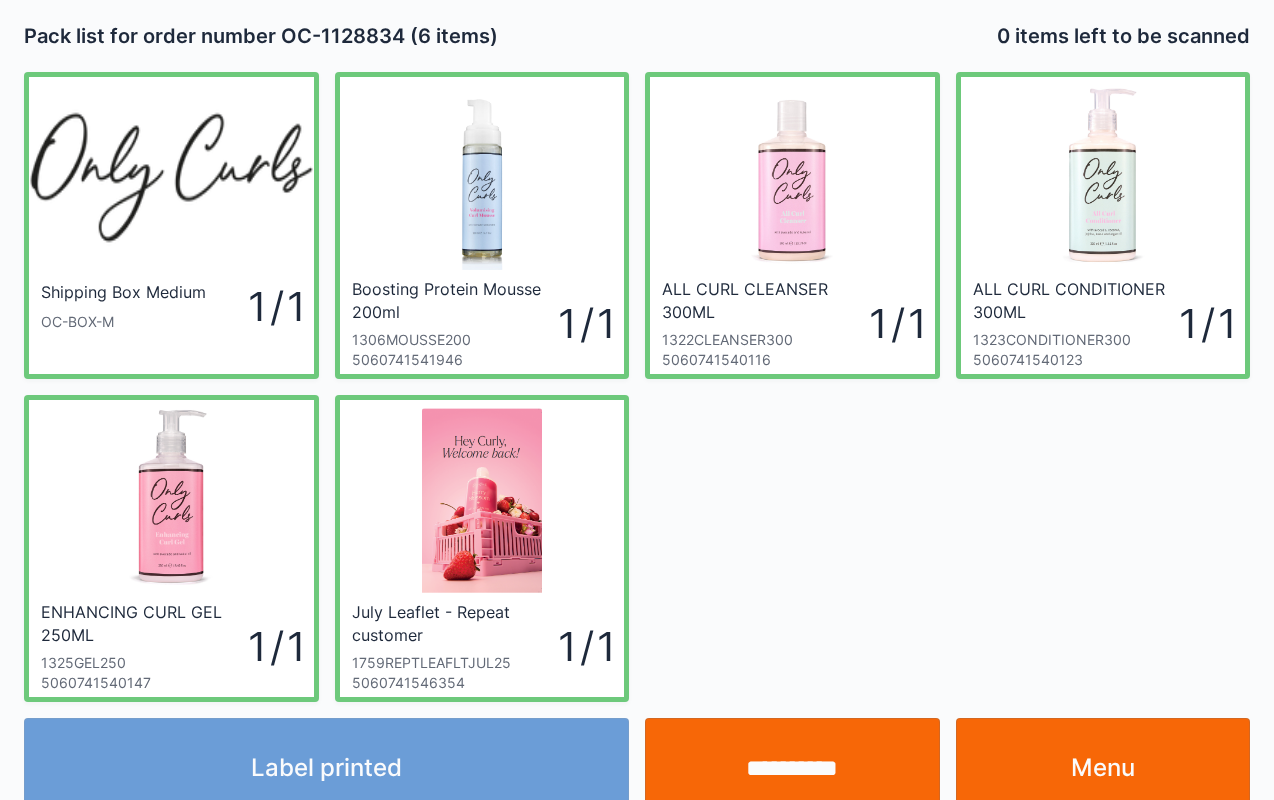 click on "Menu" at bounding box center (1103, 768) 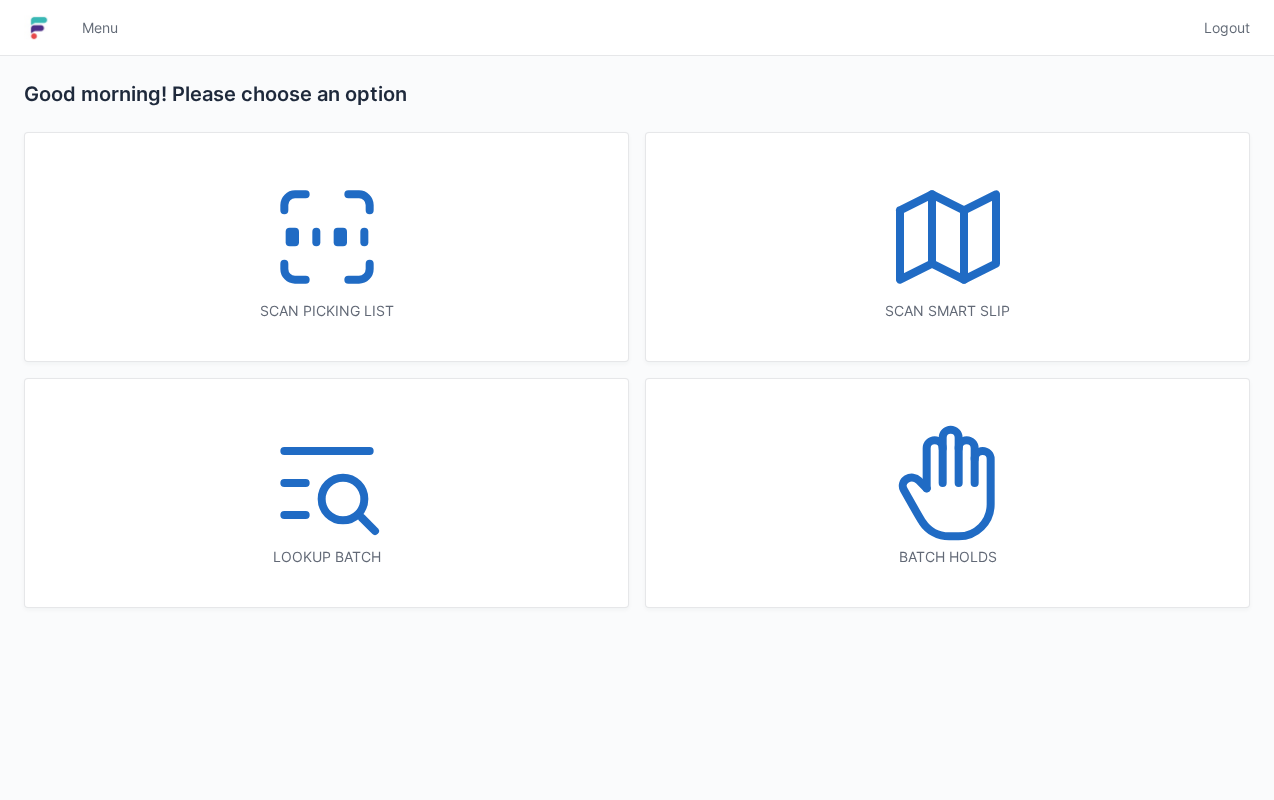 scroll, scrollTop: 0, scrollLeft: 0, axis: both 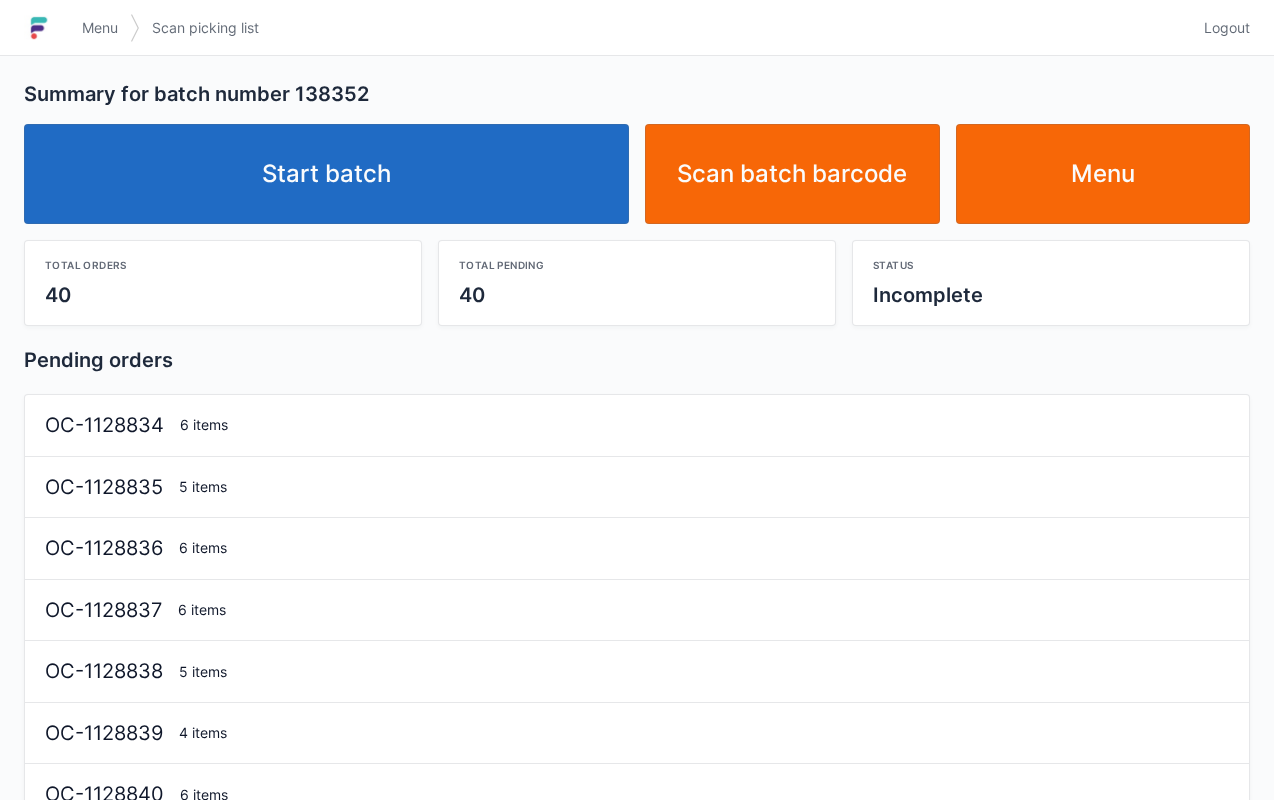 click on "Start batch" at bounding box center (326, 174) 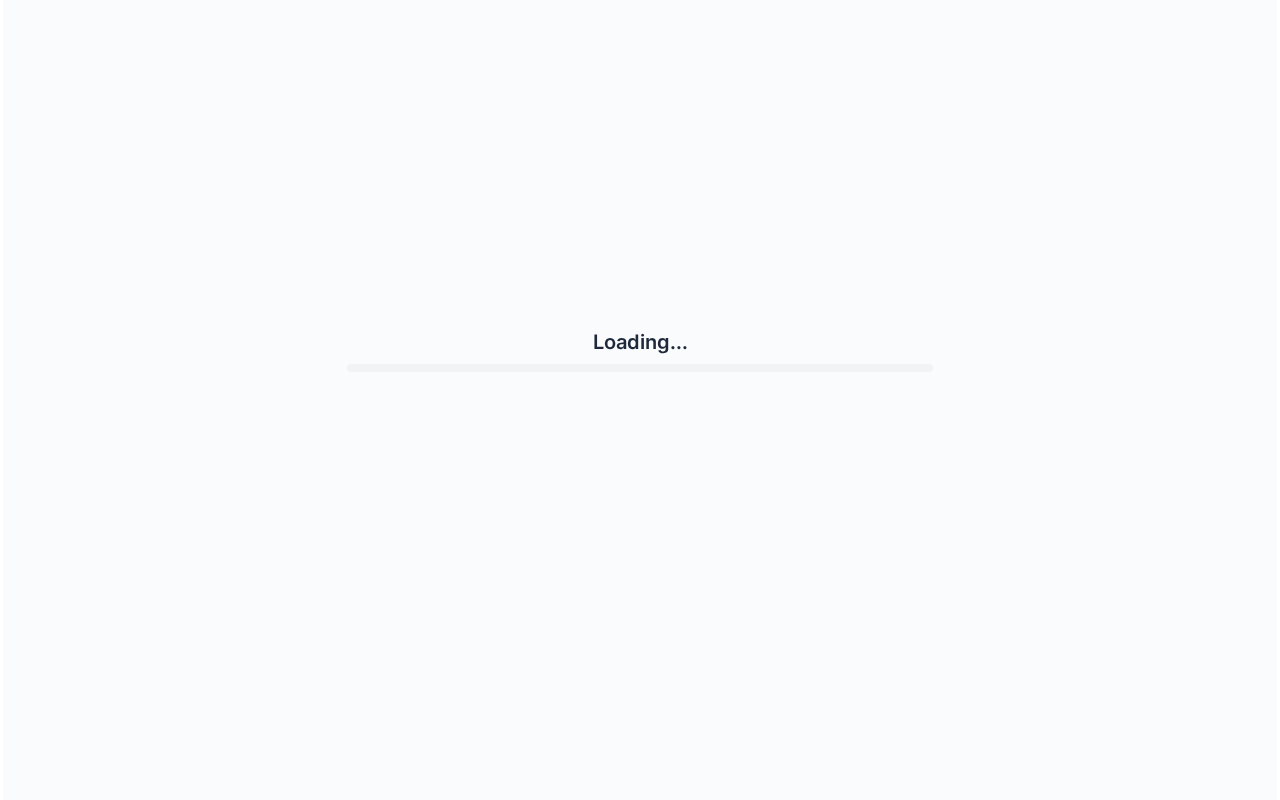 scroll, scrollTop: 0, scrollLeft: 0, axis: both 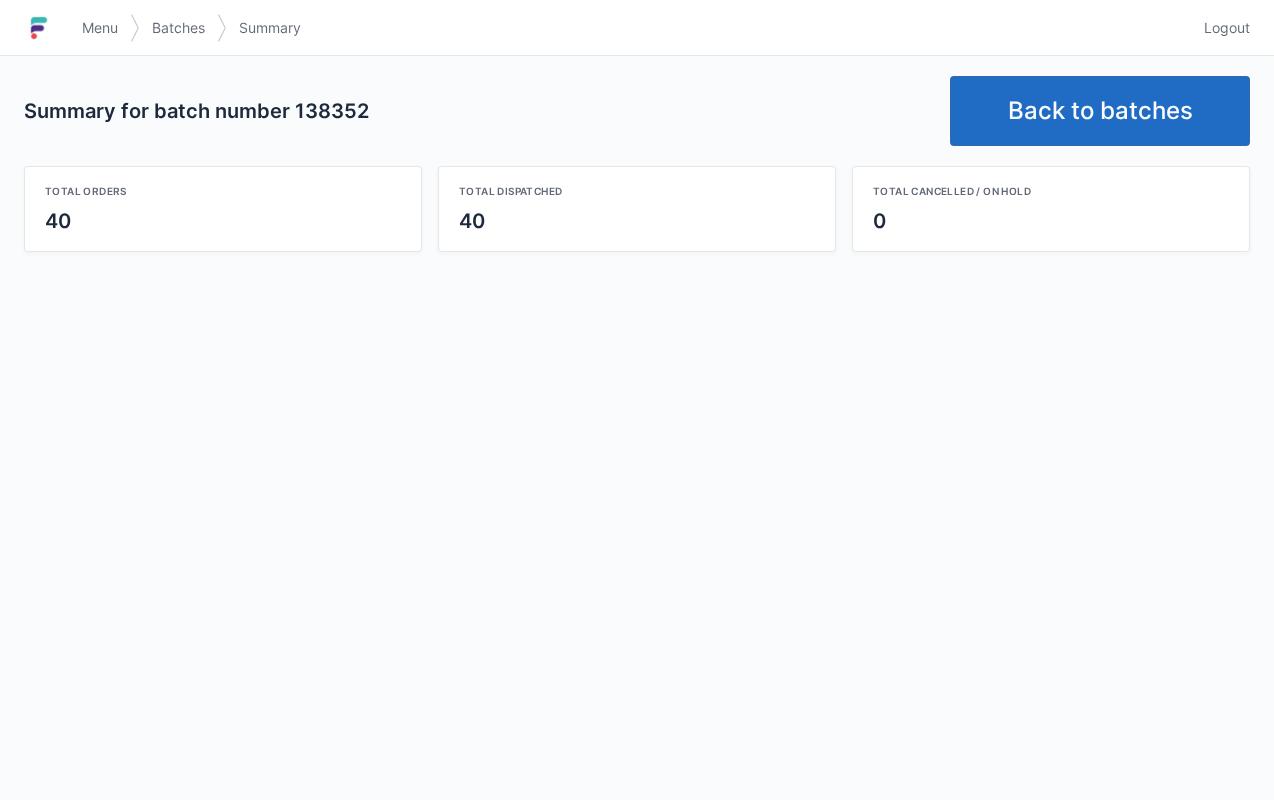 click on "Back to batches" at bounding box center (1100, 111) 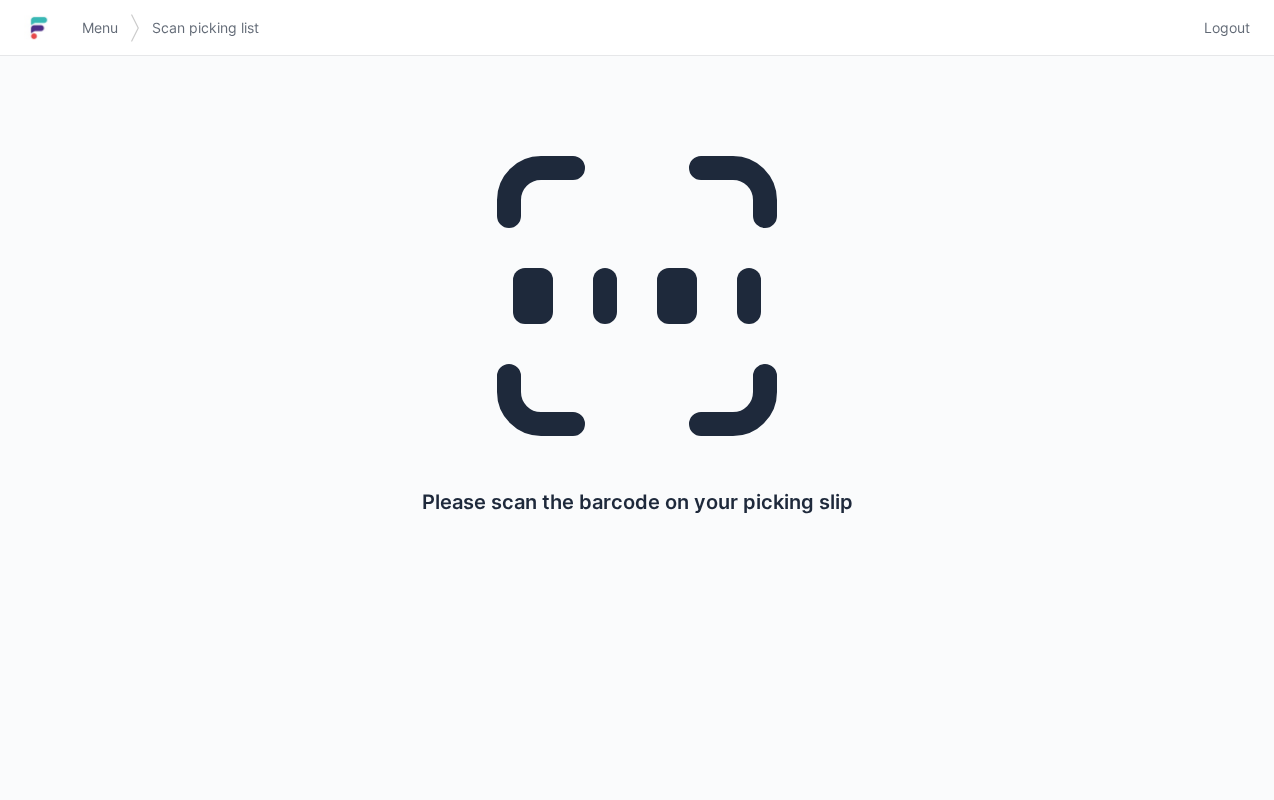 scroll, scrollTop: 0, scrollLeft: 0, axis: both 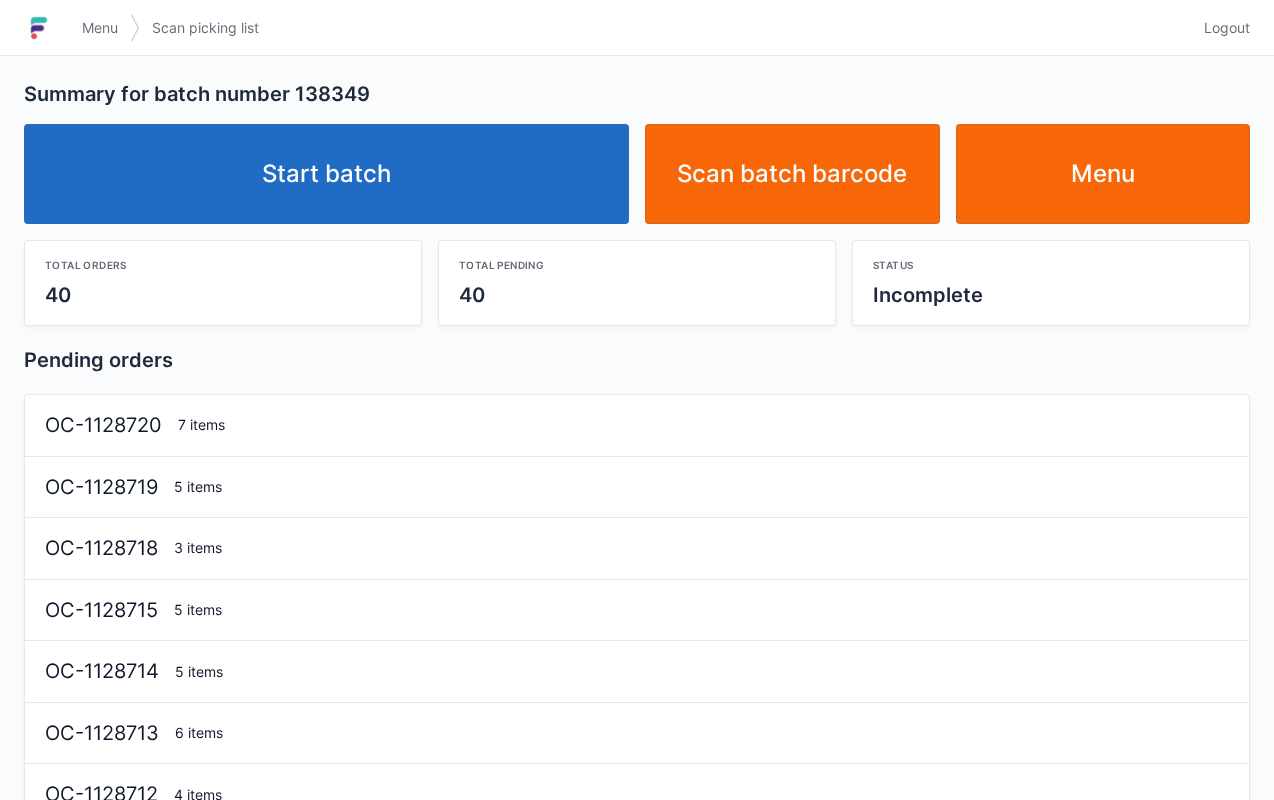 click on "Start batch" at bounding box center [326, 174] 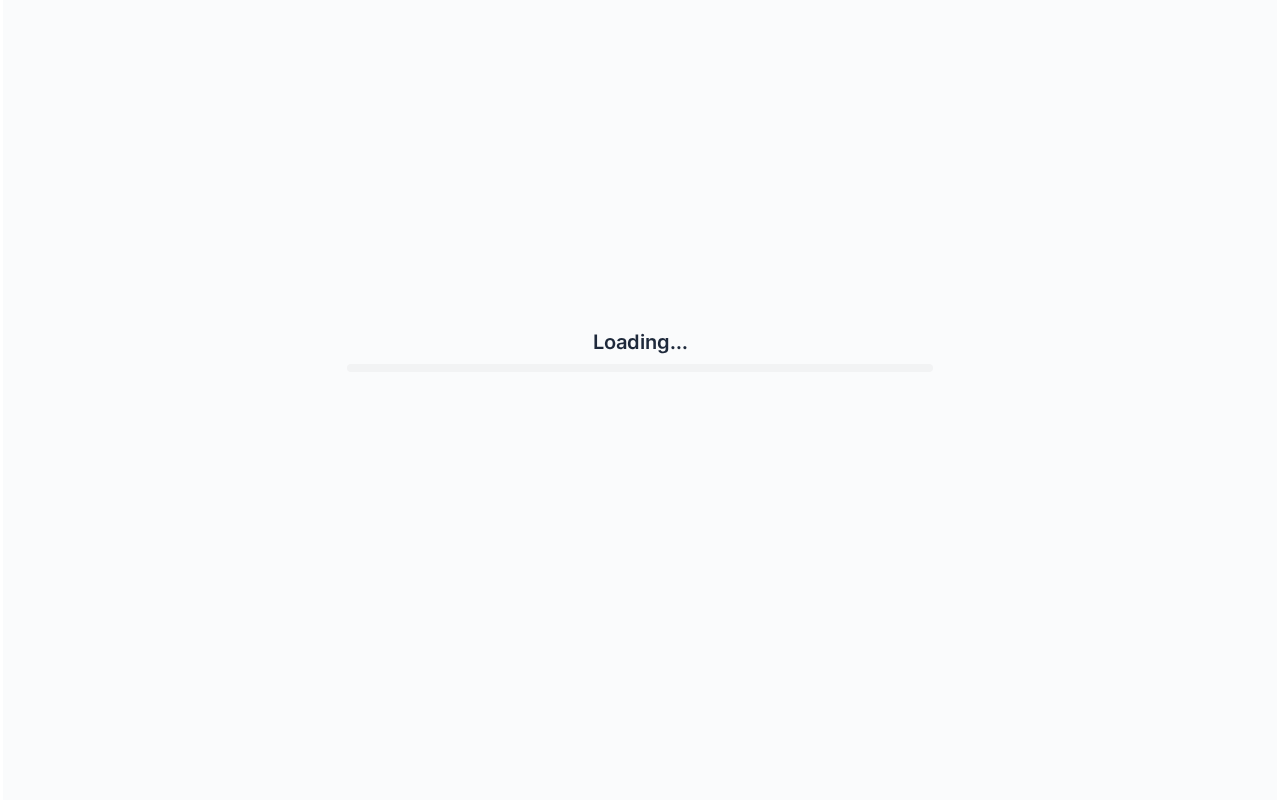 scroll, scrollTop: 0, scrollLeft: 0, axis: both 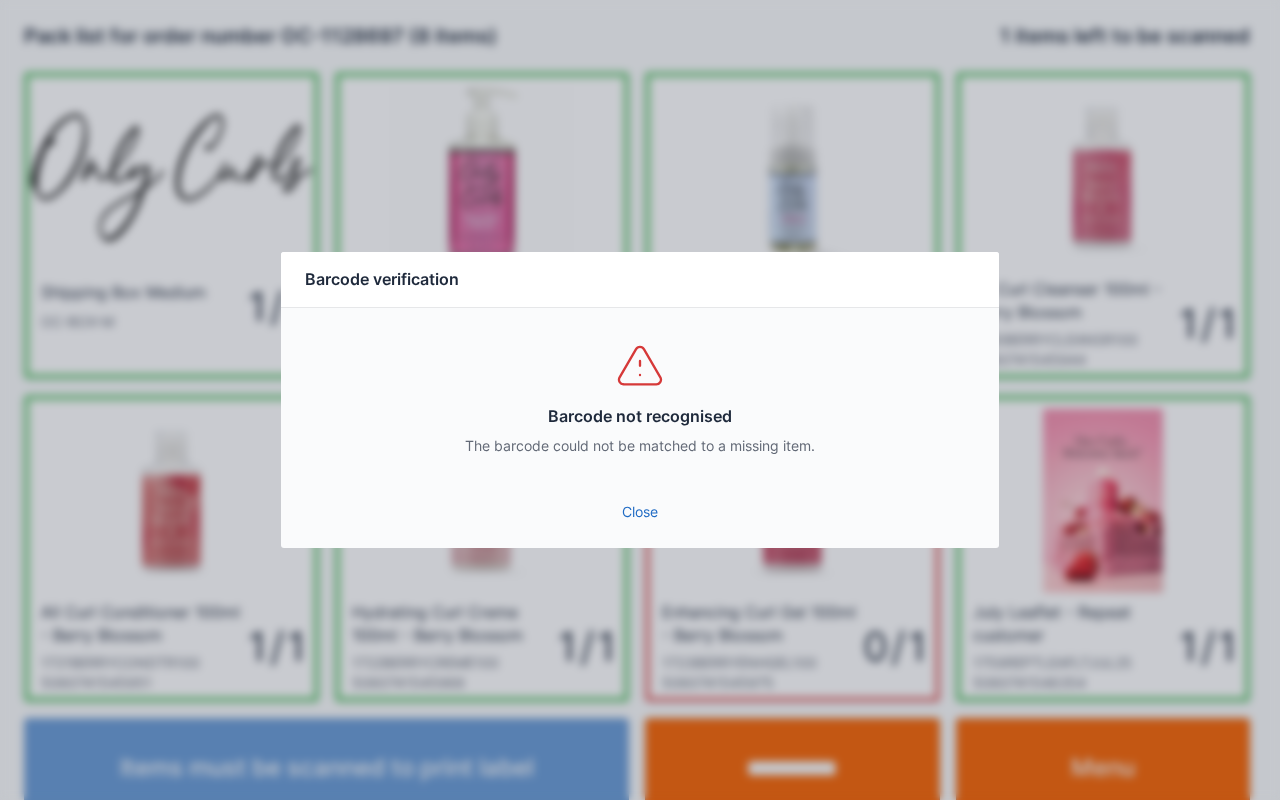click on "Close" at bounding box center (640, 512) 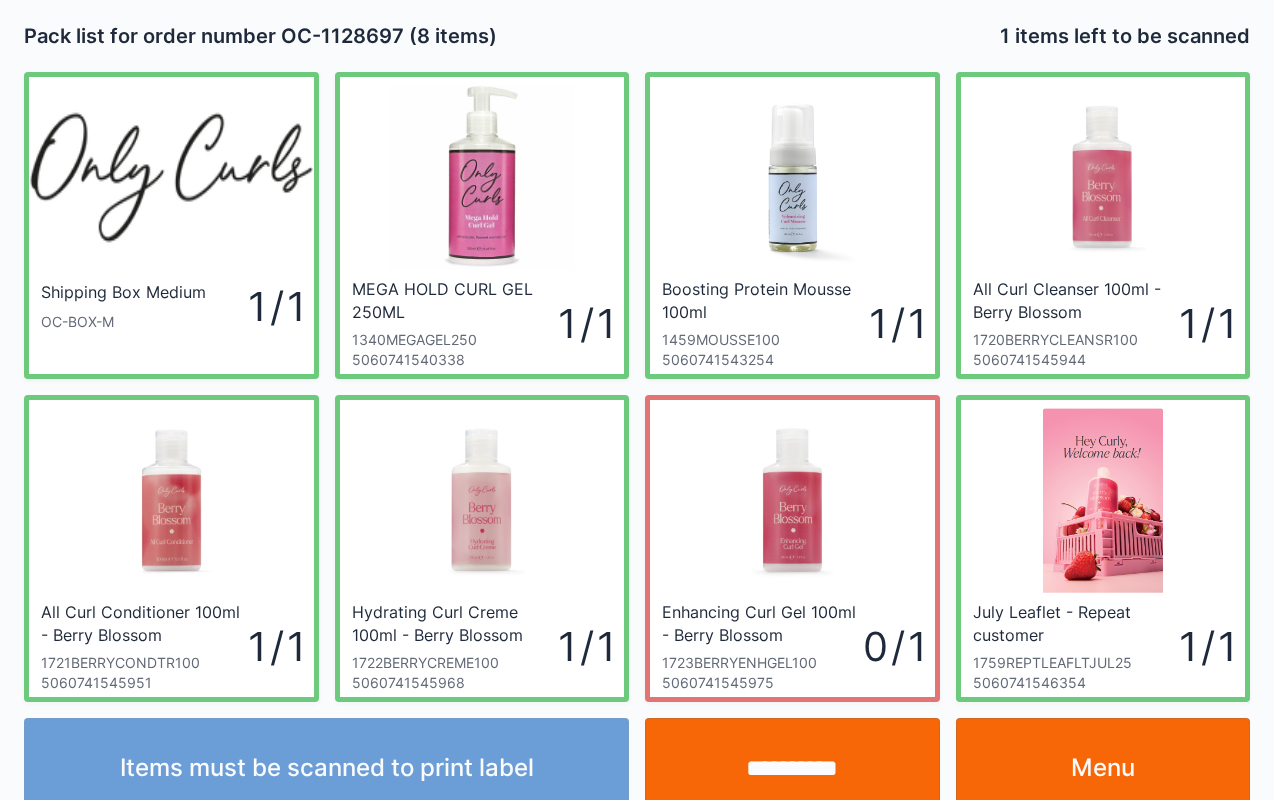 click on "**********" at bounding box center (792, 768) 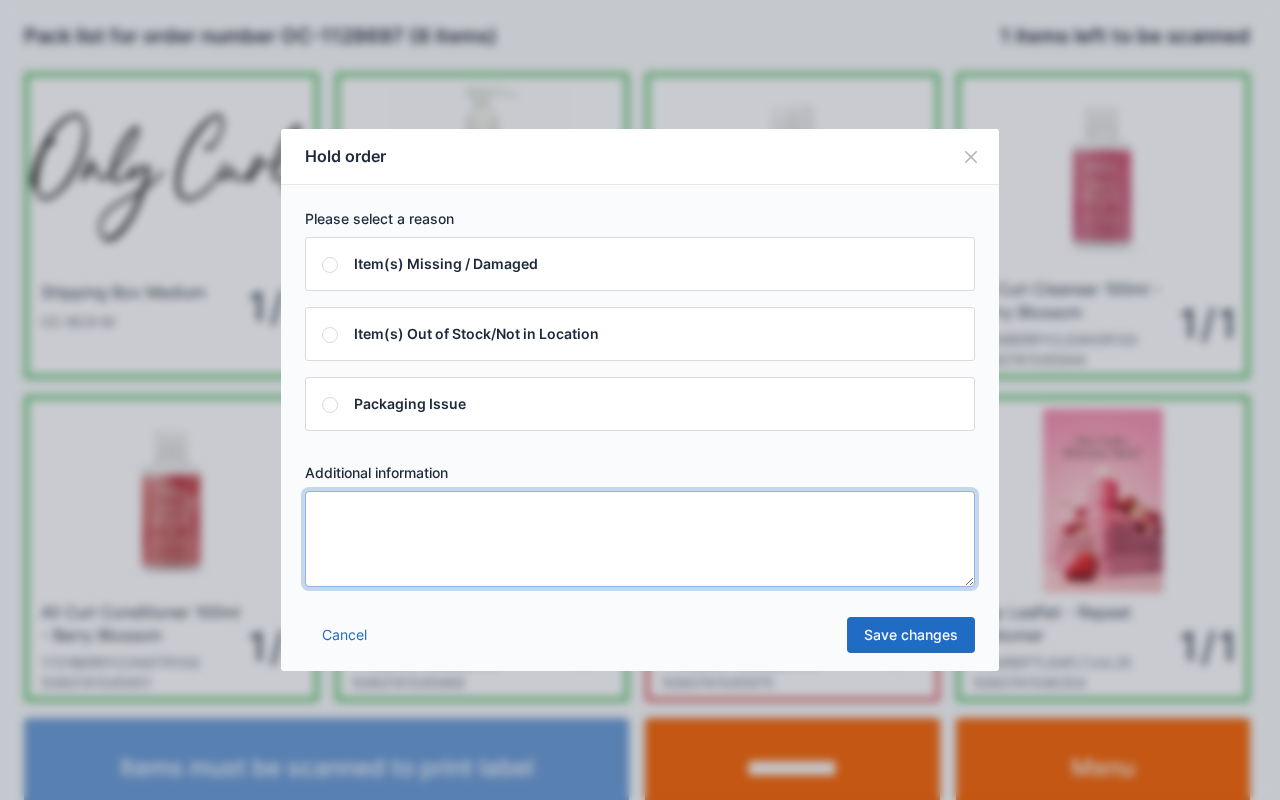 click at bounding box center (640, 539) 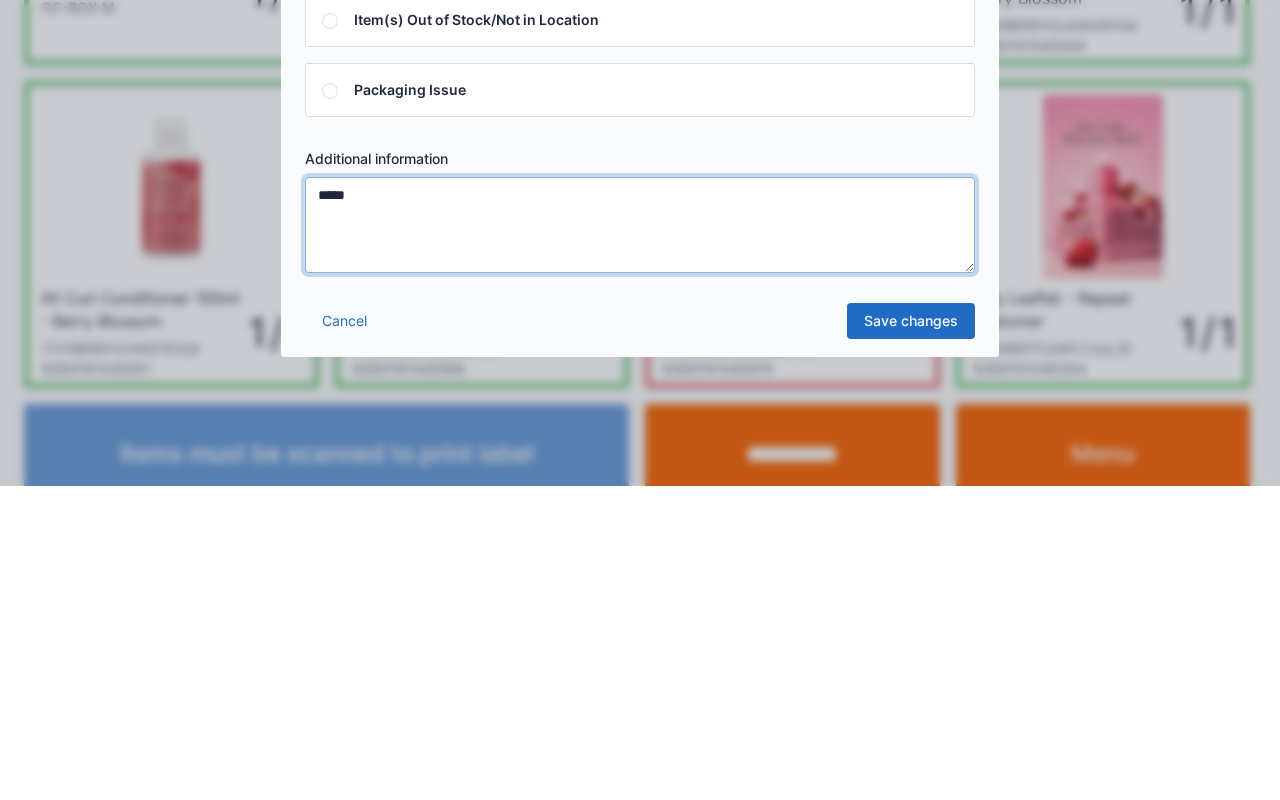 type on "*****" 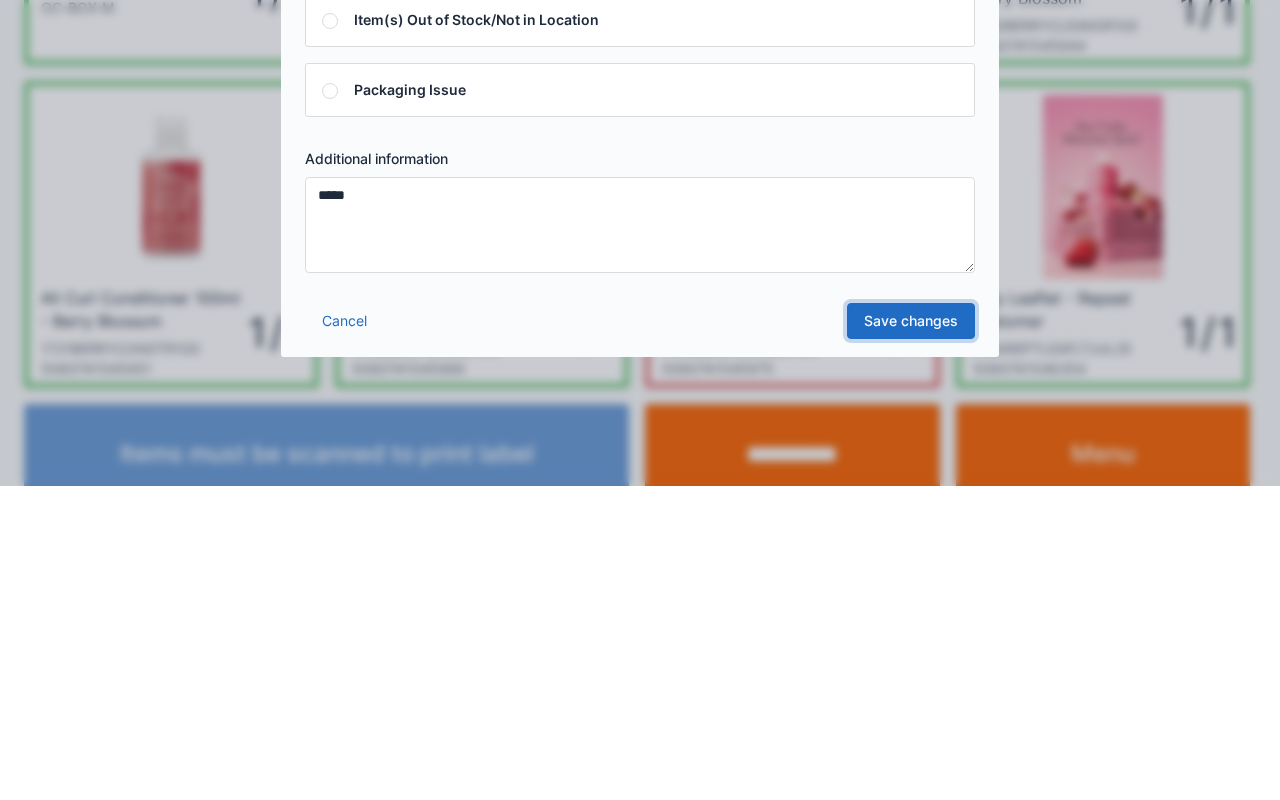 click on "Save changes" at bounding box center [911, 635] 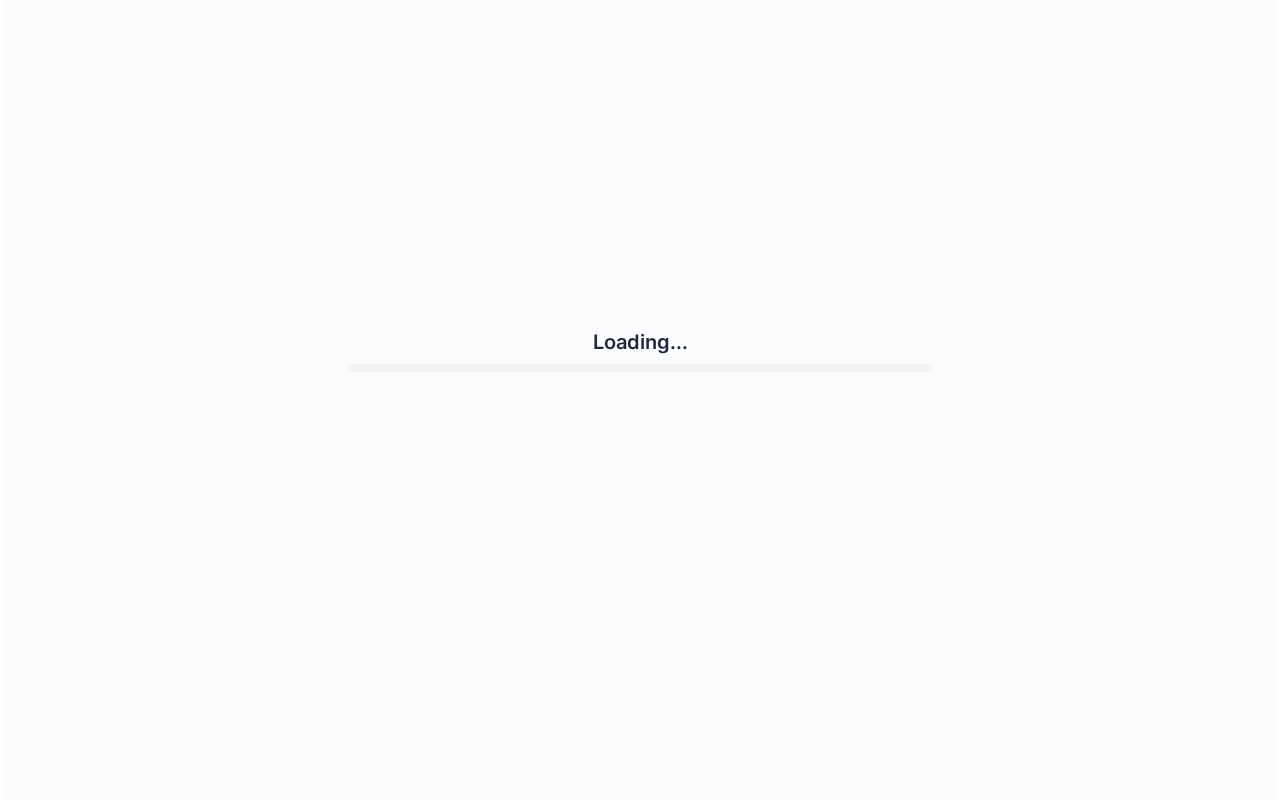 scroll, scrollTop: 0, scrollLeft: 0, axis: both 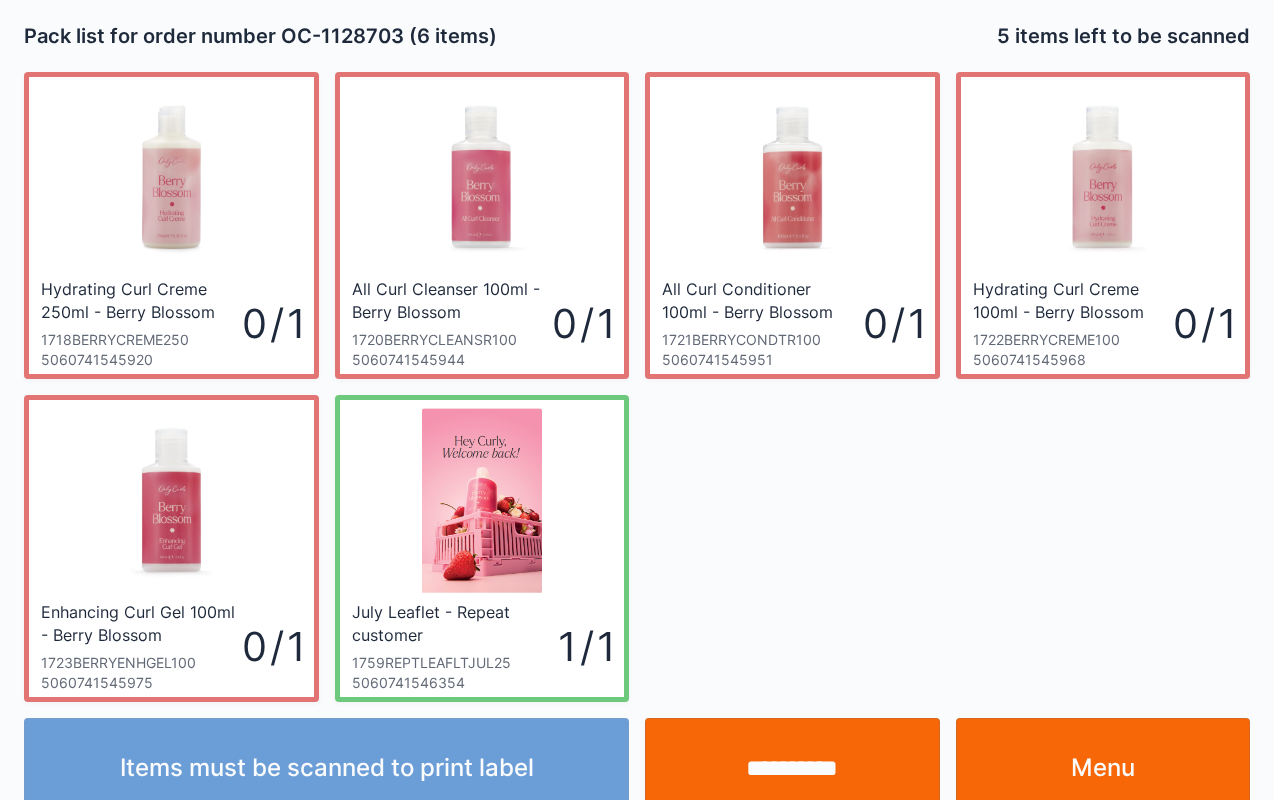 click on "**********" at bounding box center [792, 768] 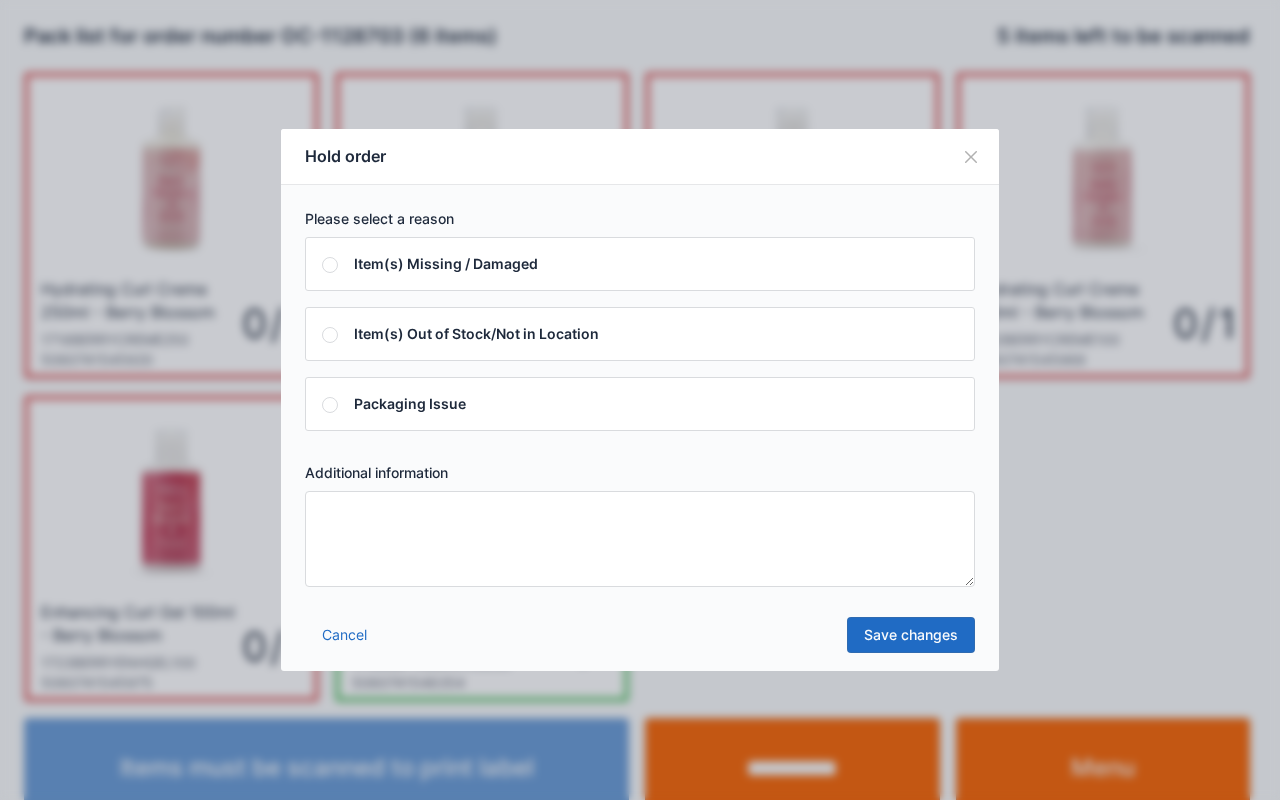 click at bounding box center (640, 539) 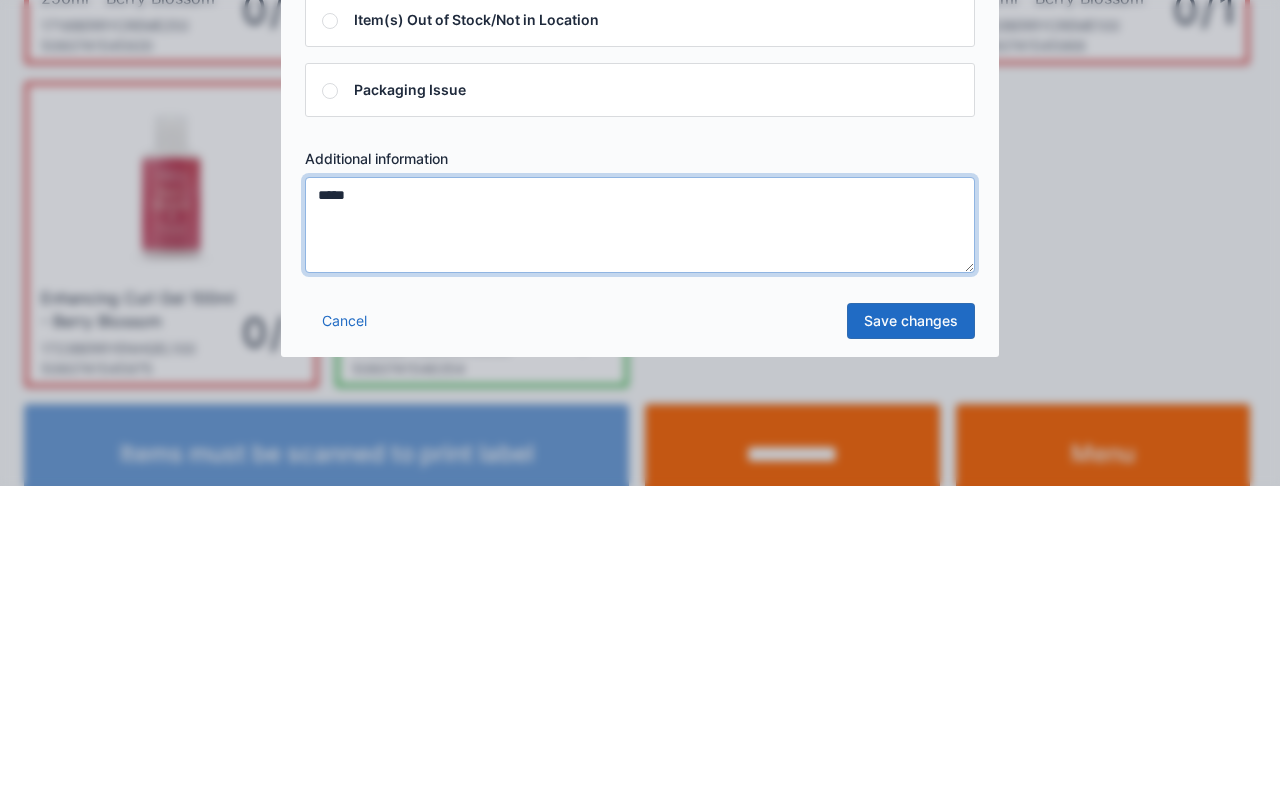 type on "*****" 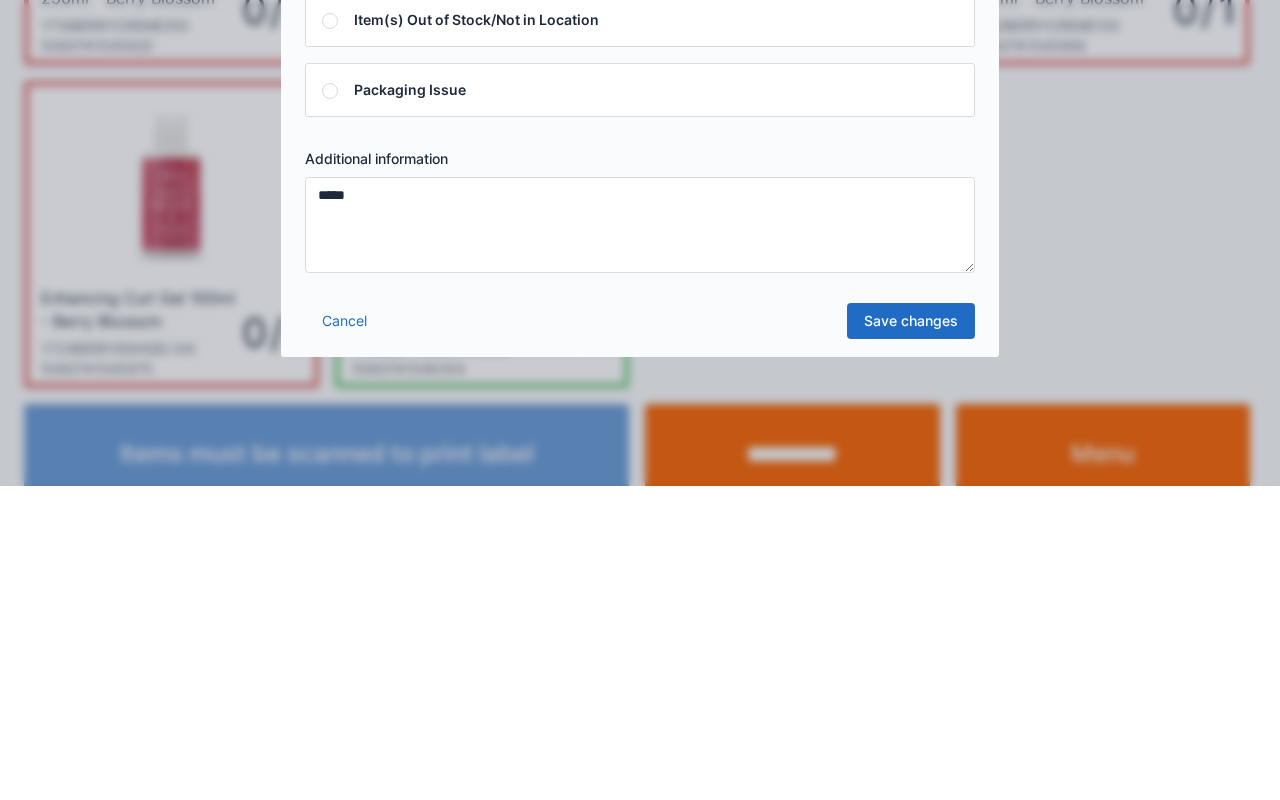 click on "Save changes" at bounding box center (911, 635) 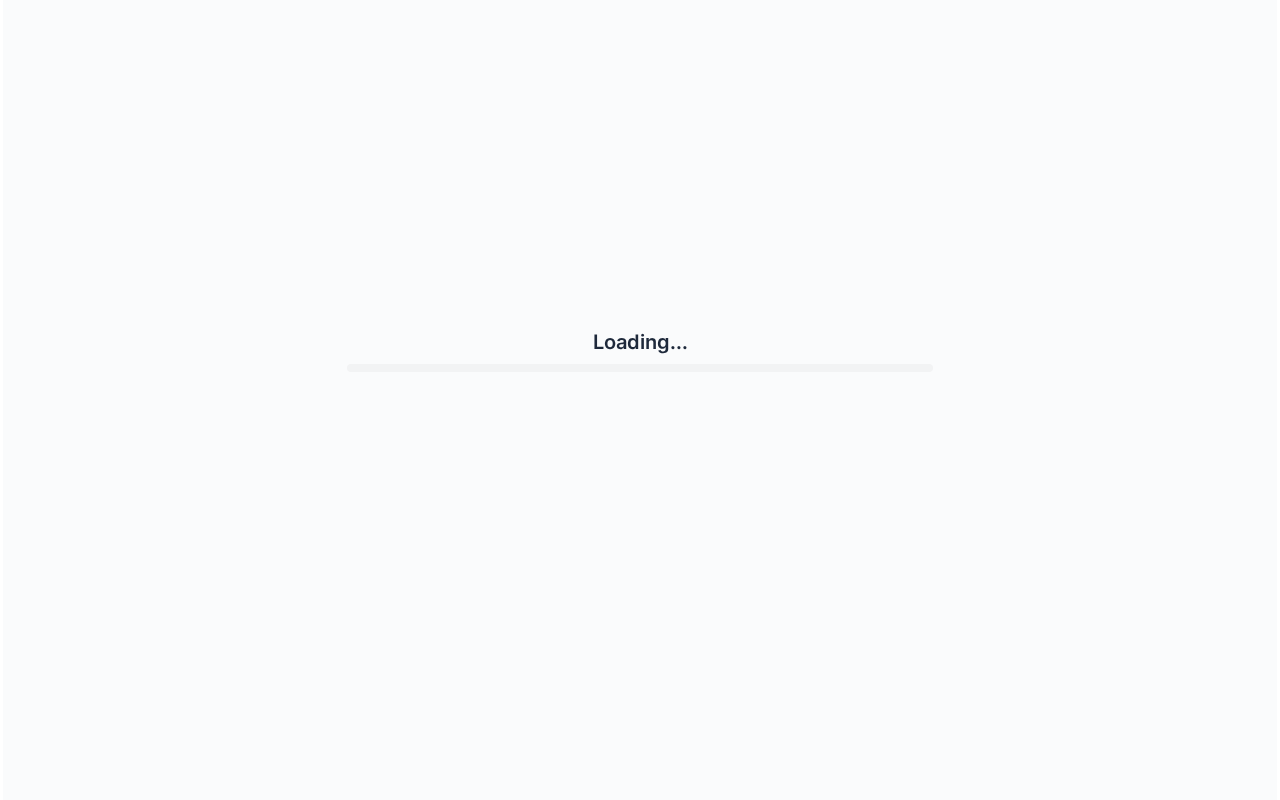 scroll, scrollTop: 0, scrollLeft: 0, axis: both 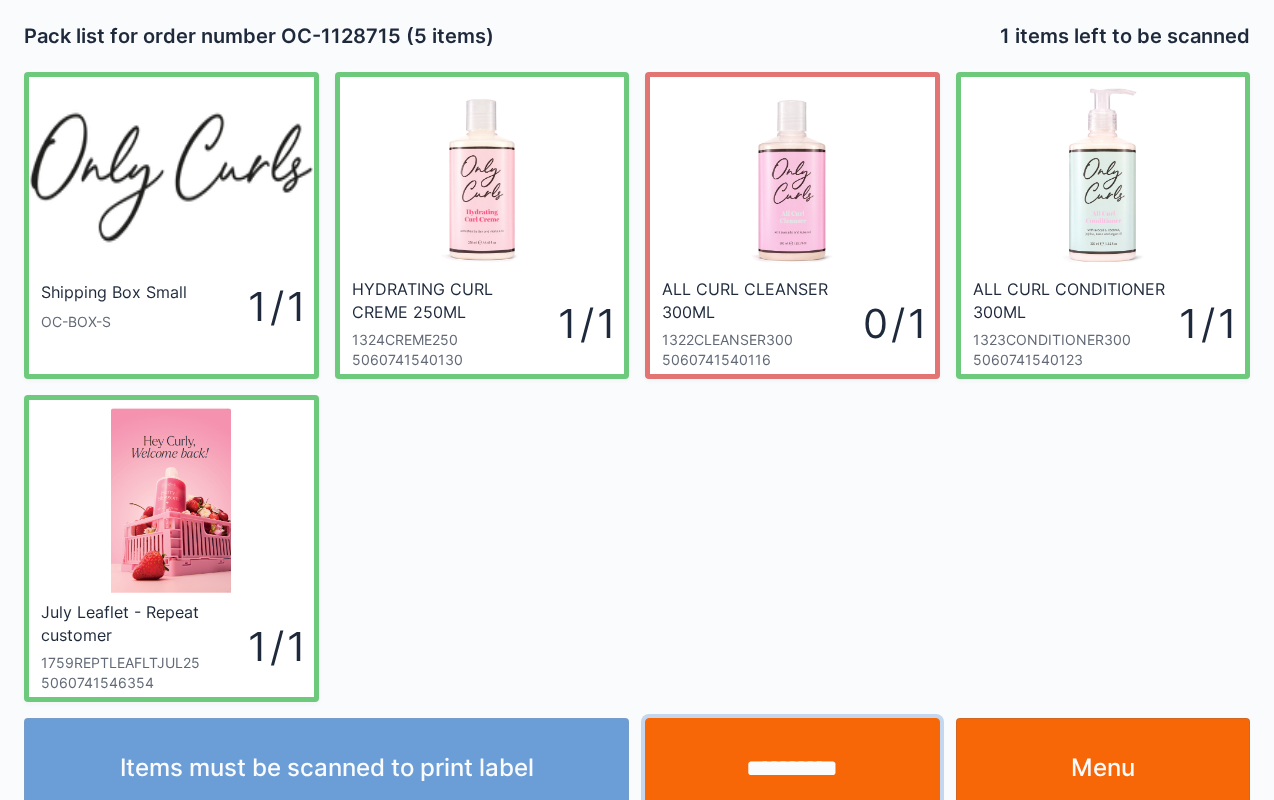 click on "**********" at bounding box center (792, 768) 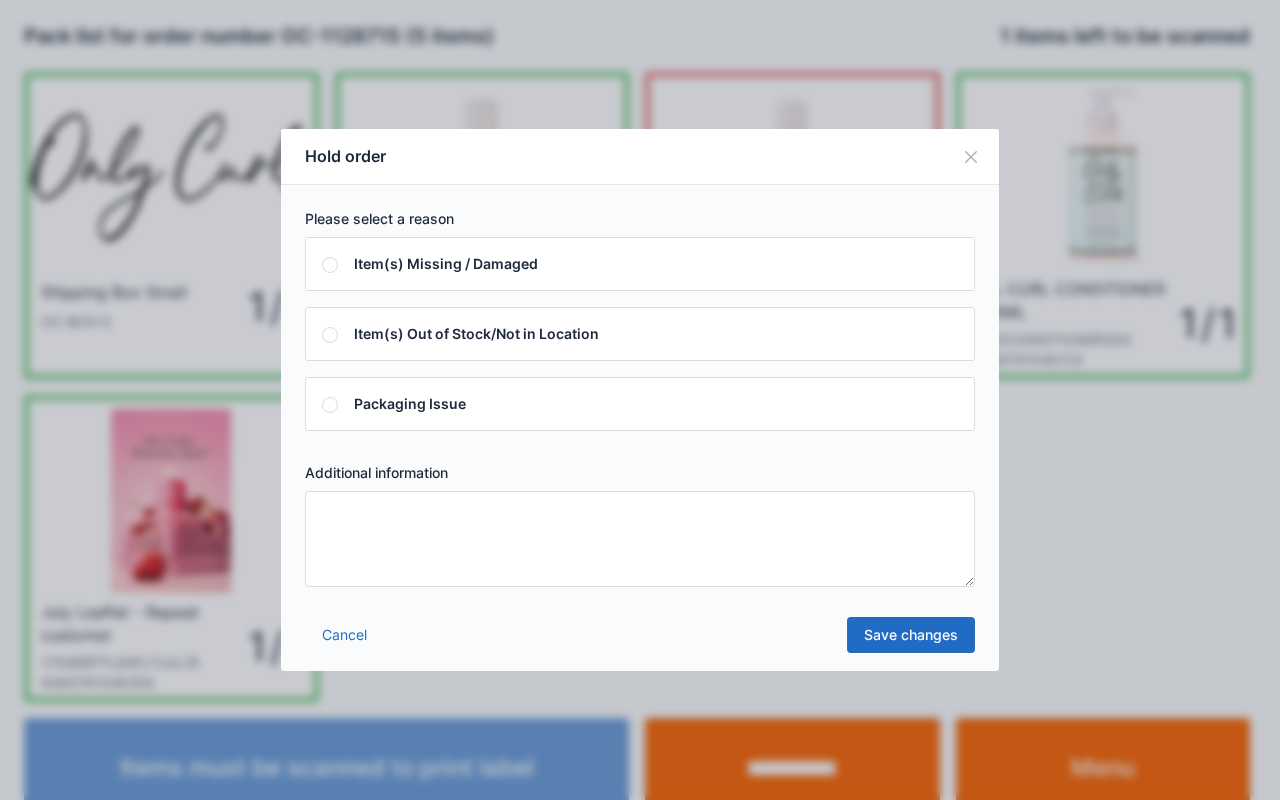 click at bounding box center (640, 539) 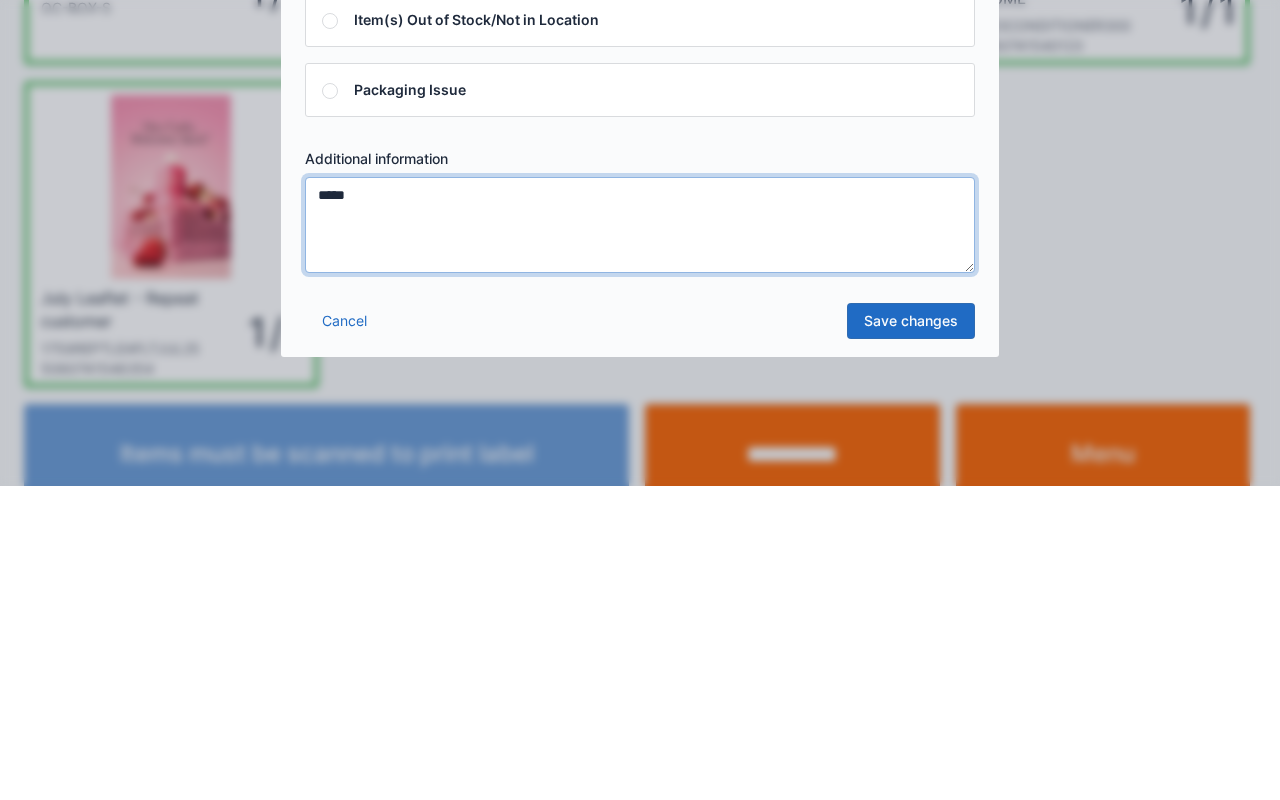 type on "*****" 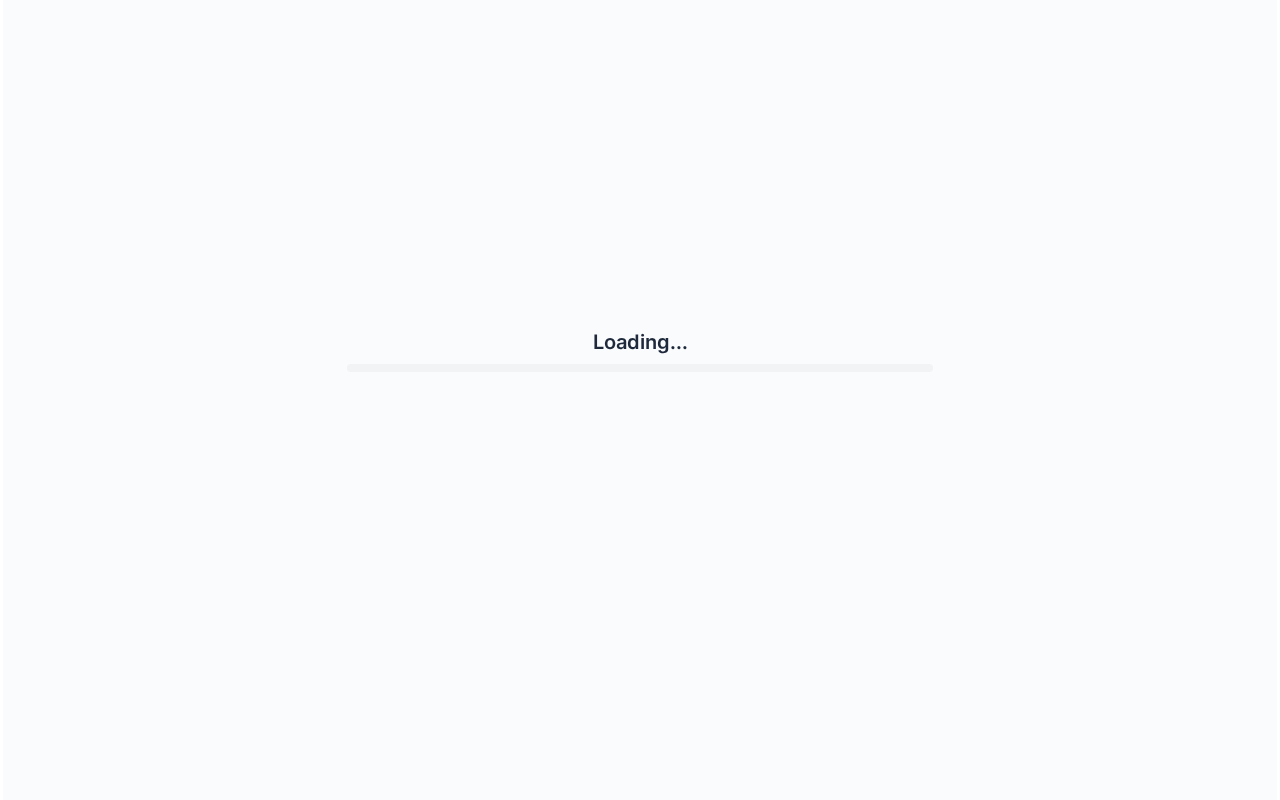 scroll, scrollTop: 0, scrollLeft: 0, axis: both 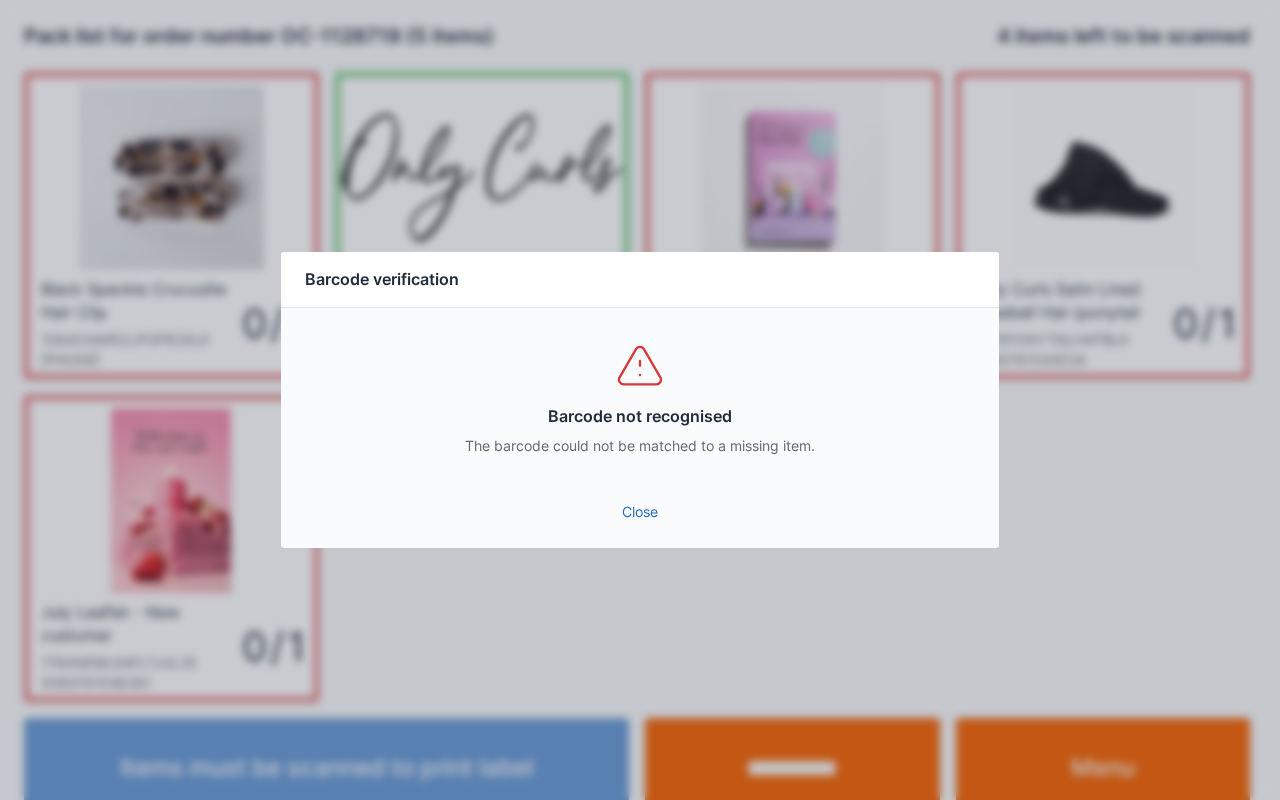 click on "Close" at bounding box center [640, 512] 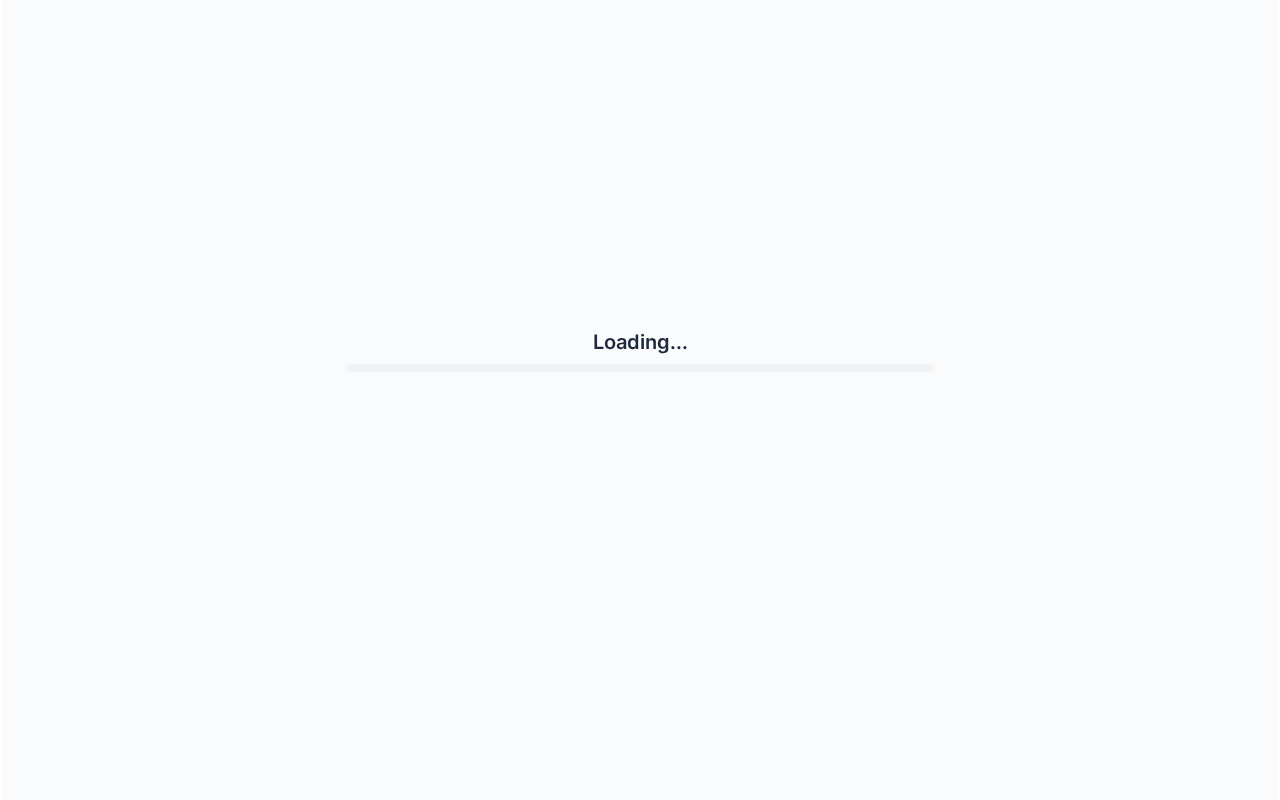 scroll, scrollTop: 0, scrollLeft: 0, axis: both 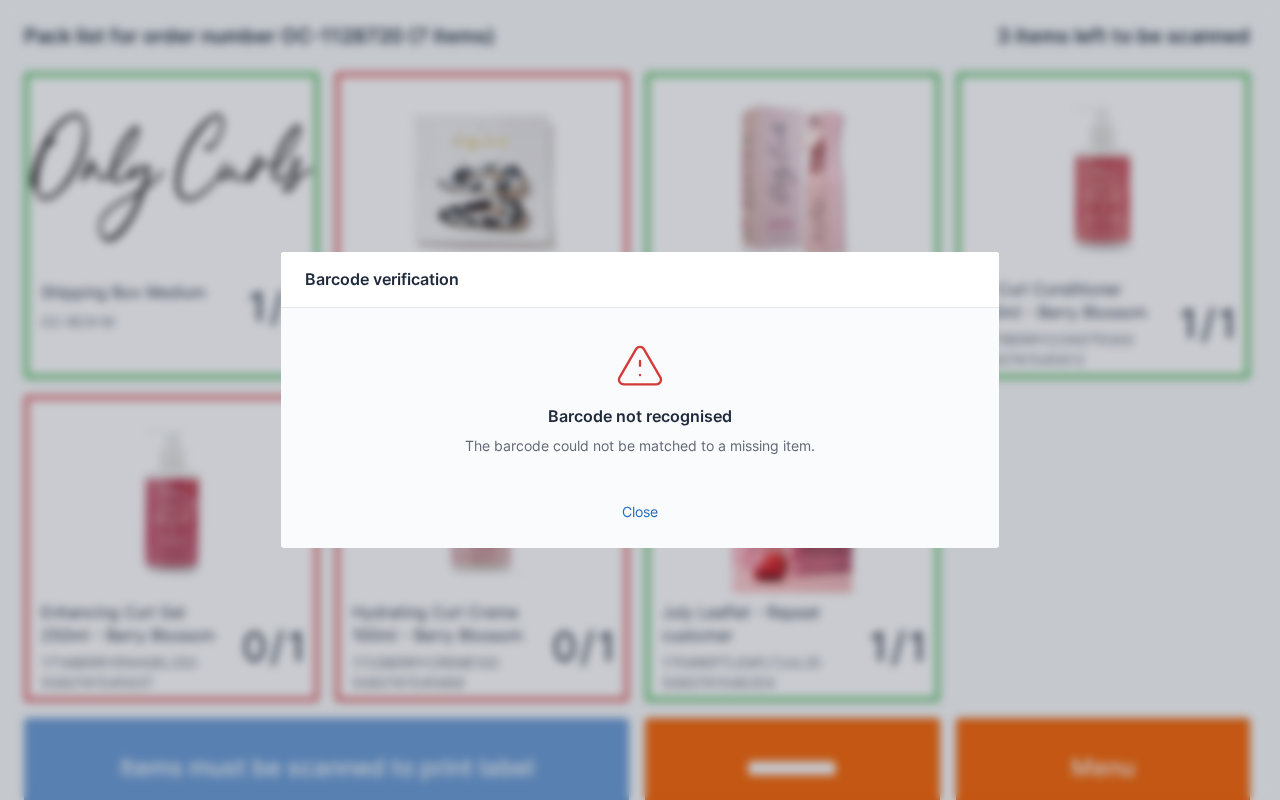 click on "Close" at bounding box center (640, 512) 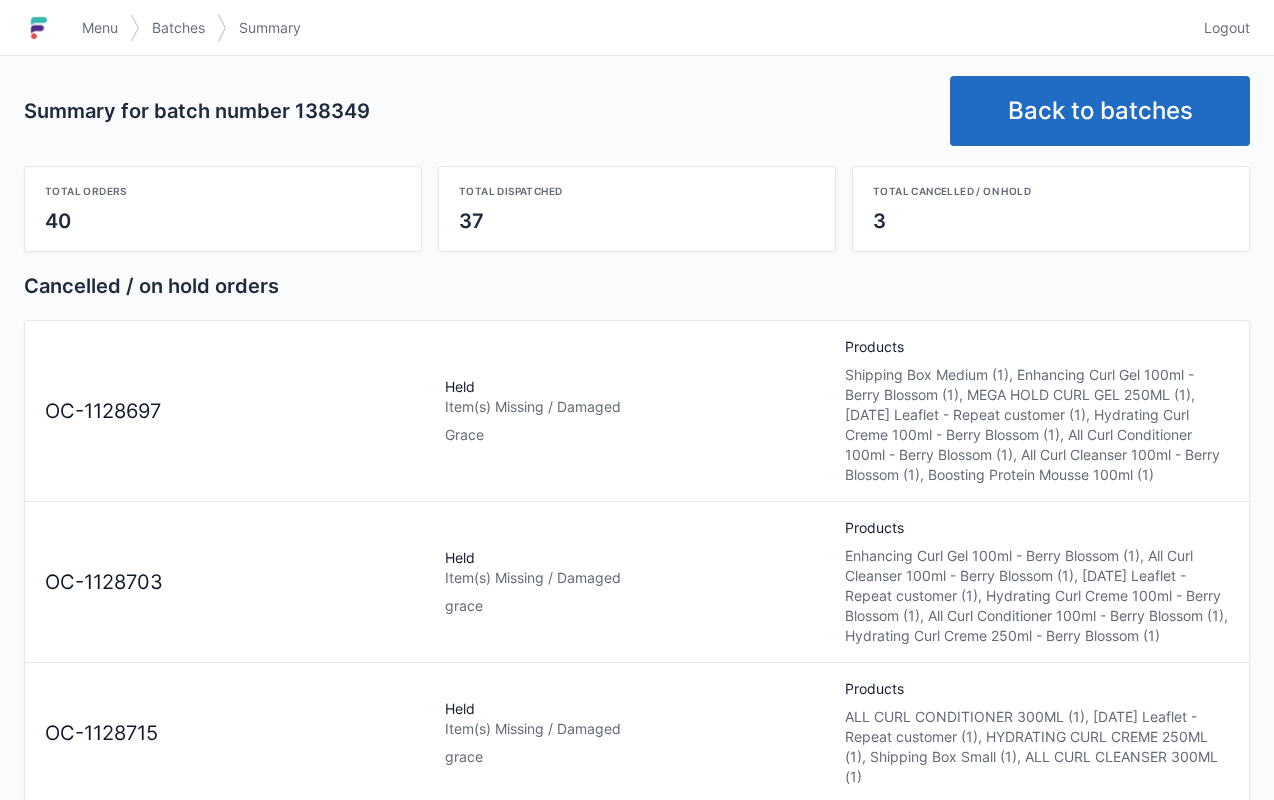 scroll, scrollTop: 2, scrollLeft: 0, axis: vertical 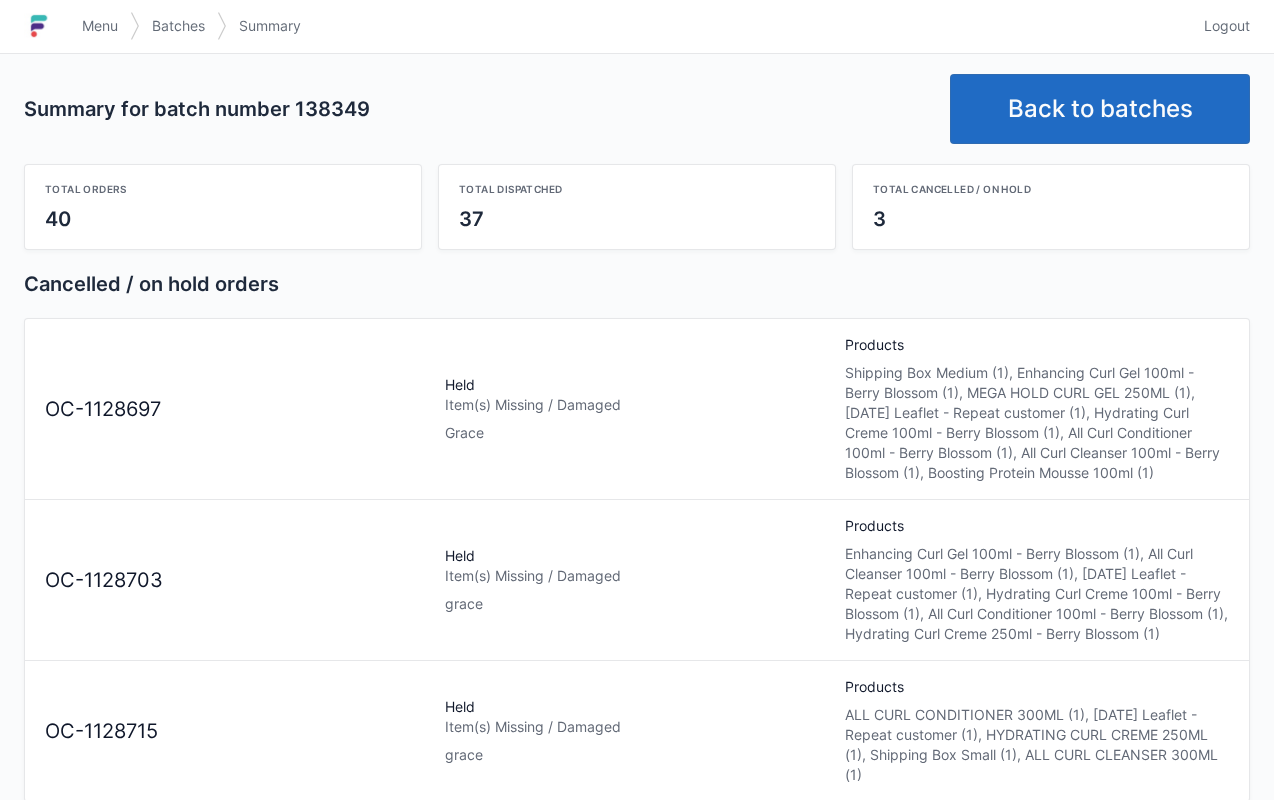 click on "Total cancelled / on hold" at bounding box center (1051, 189) 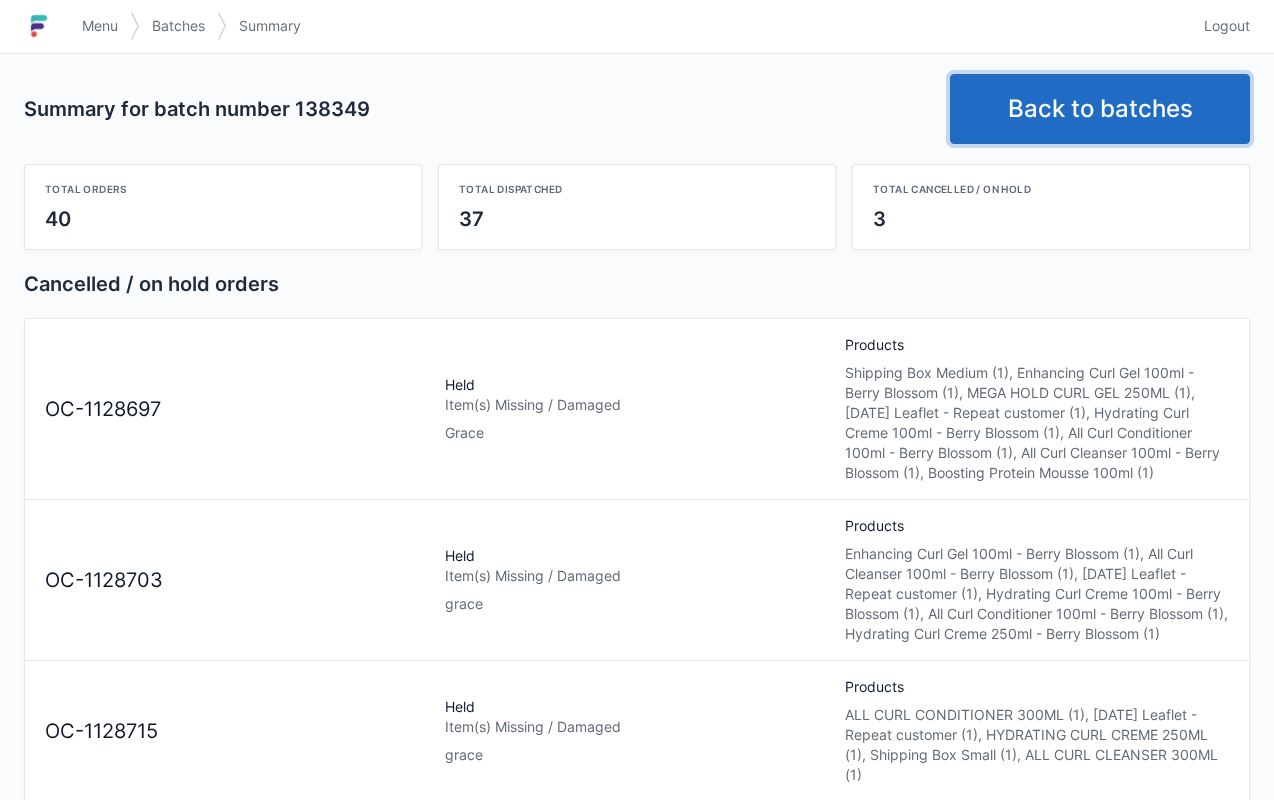 click on "Back to batches" at bounding box center (1100, 109) 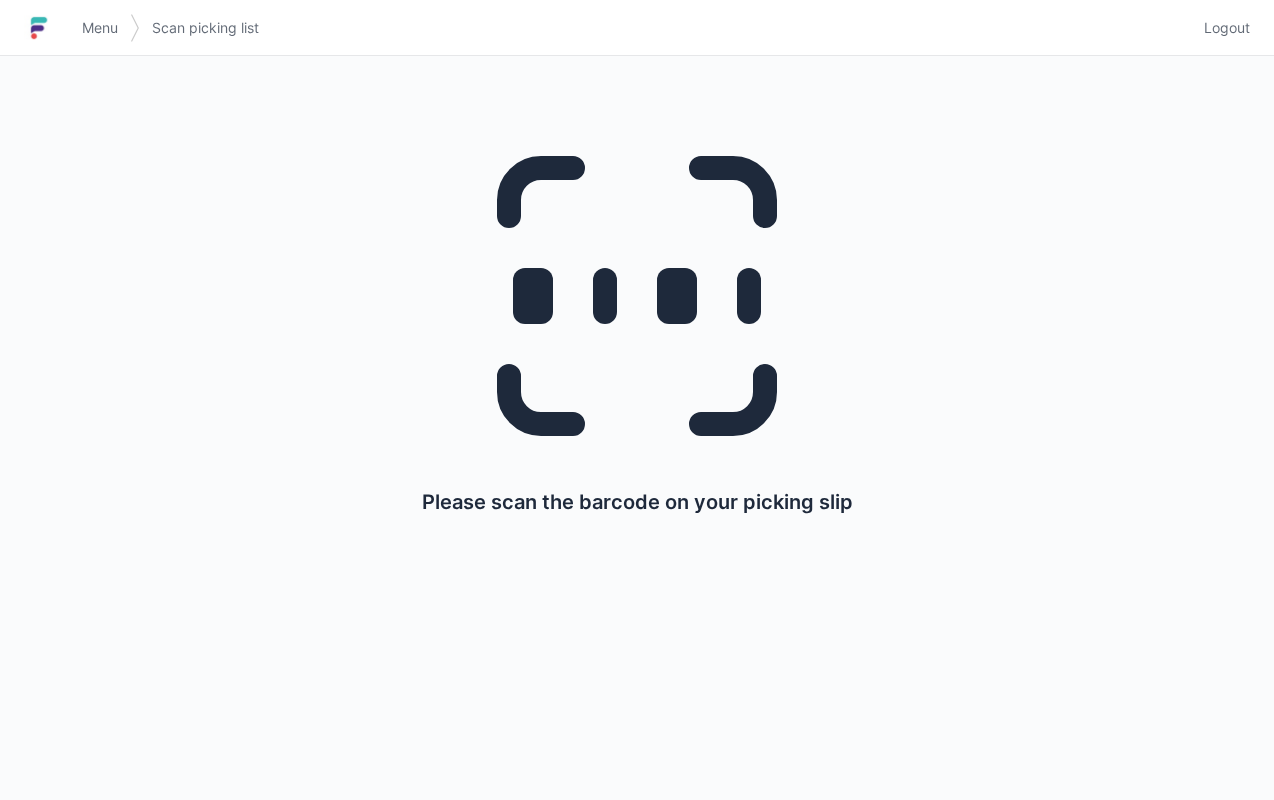 scroll, scrollTop: 0, scrollLeft: 0, axis: both 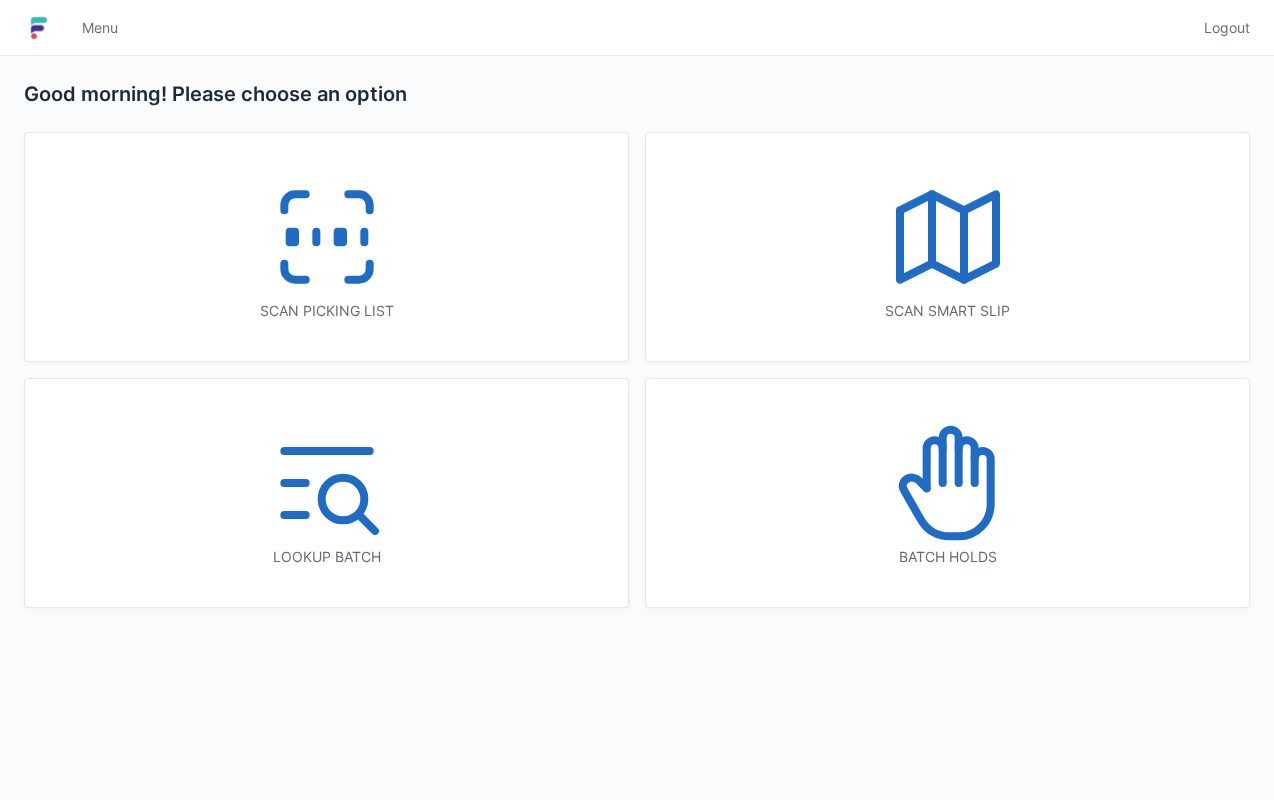 click on "Batch holds" at bounding box center (947, 557) 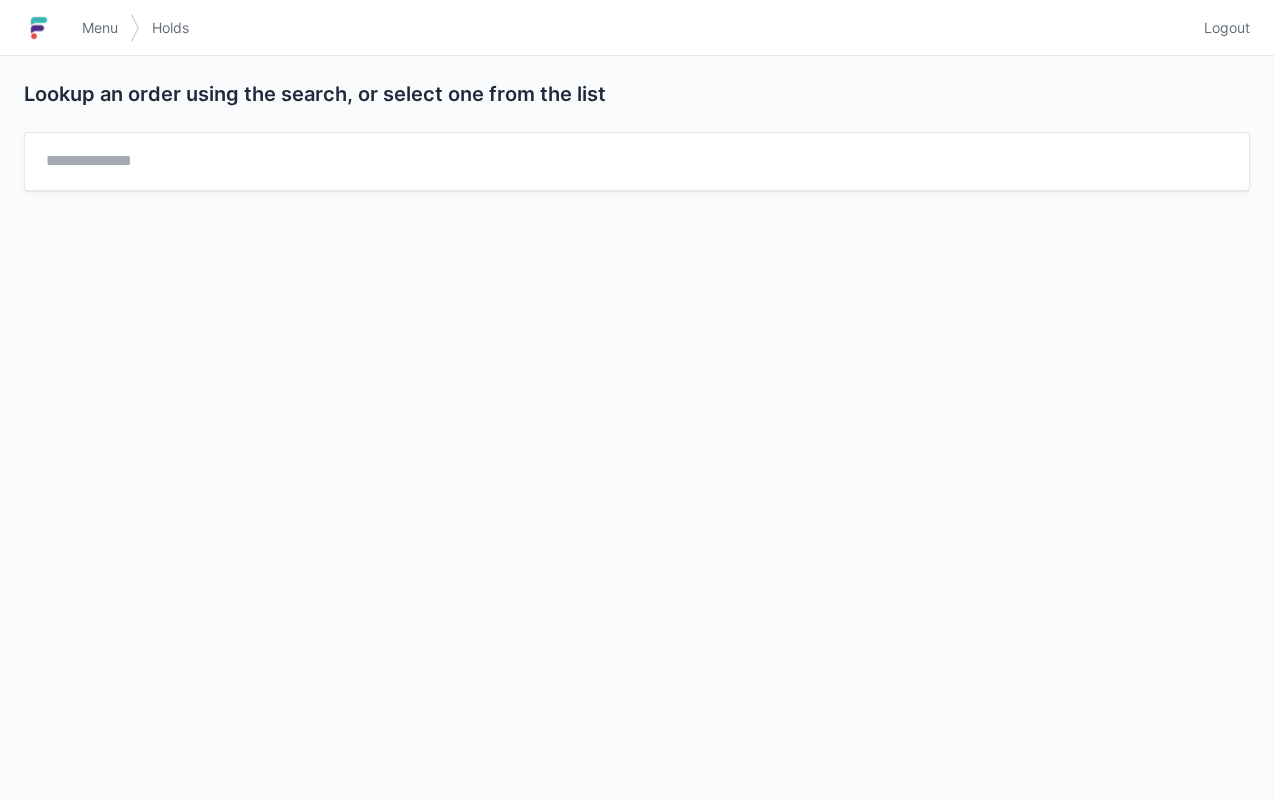 scroll, scrollTop: 0, scrollLeft: 0, axis: both 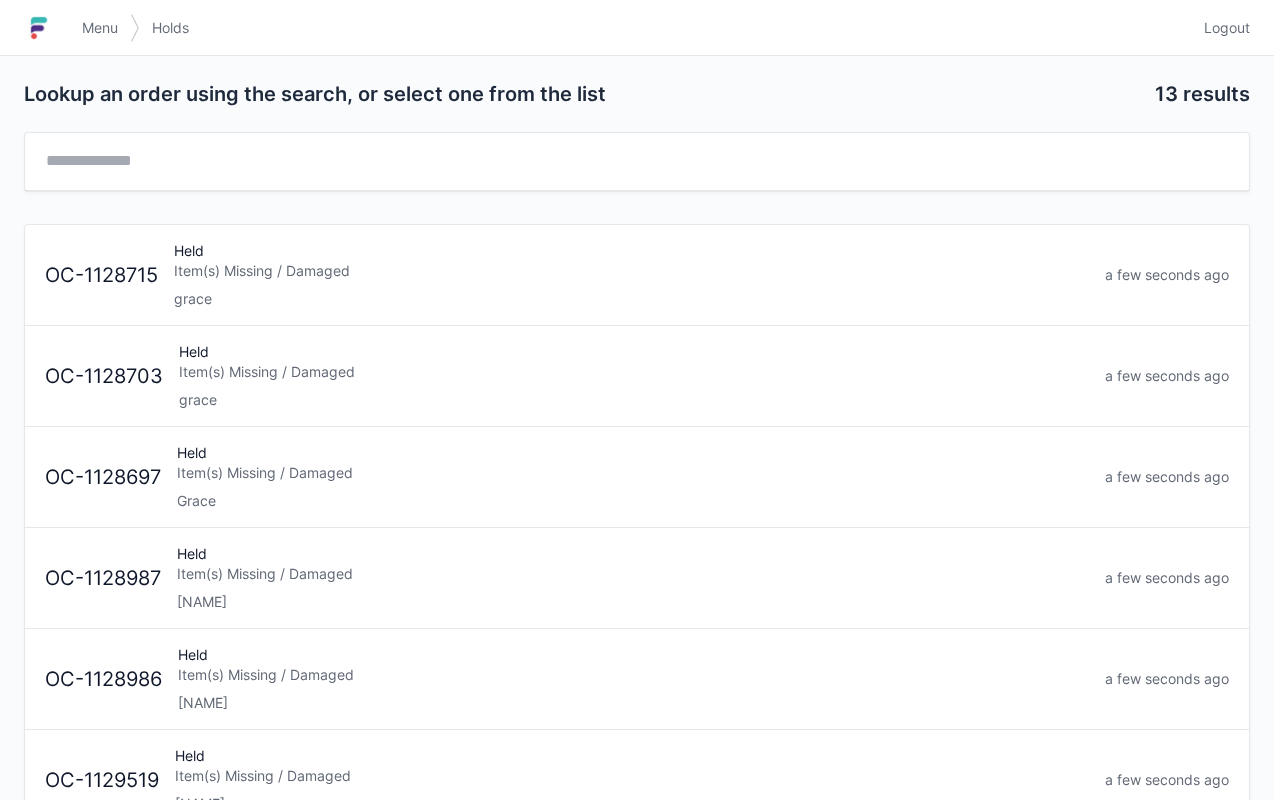 click on "Item(s) Missing / Damaged" at bounding box center [631, 271] 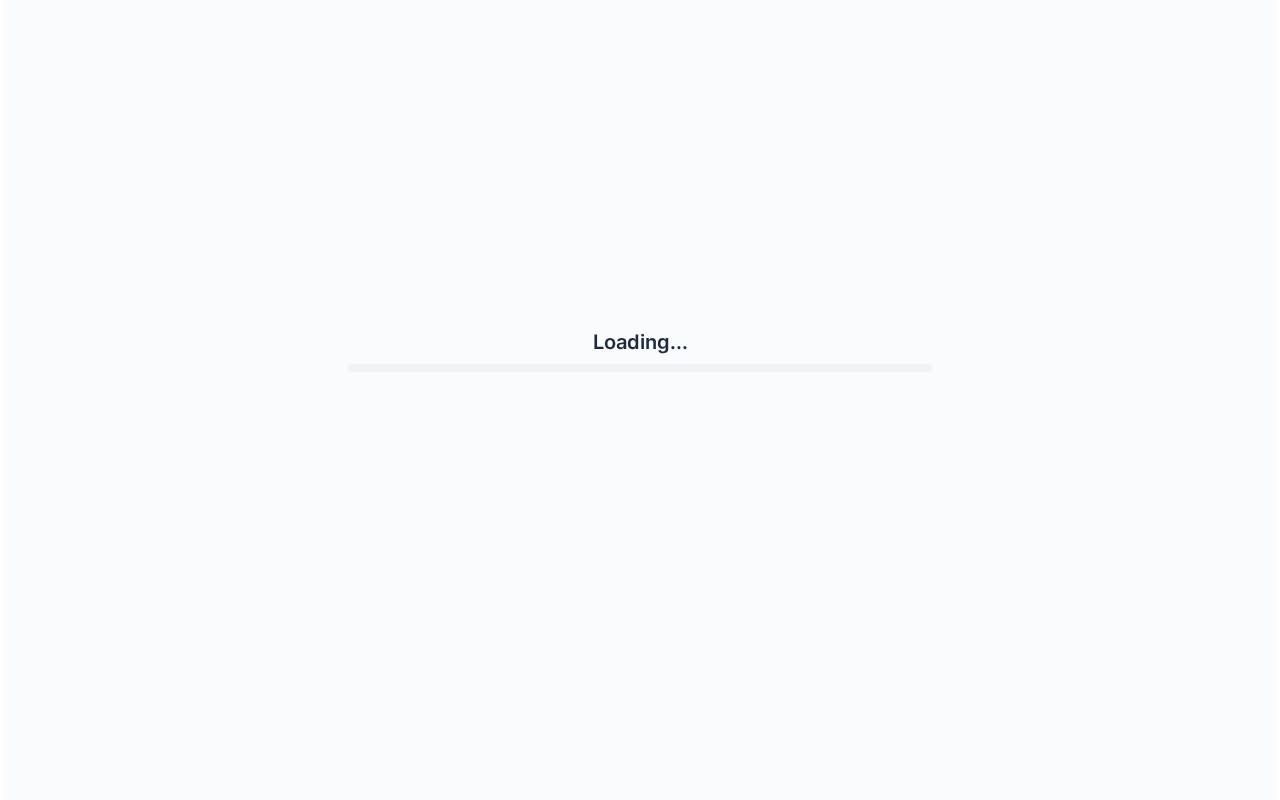 scroll, scrollTop: 0, scrollLeft: 0, axis: both 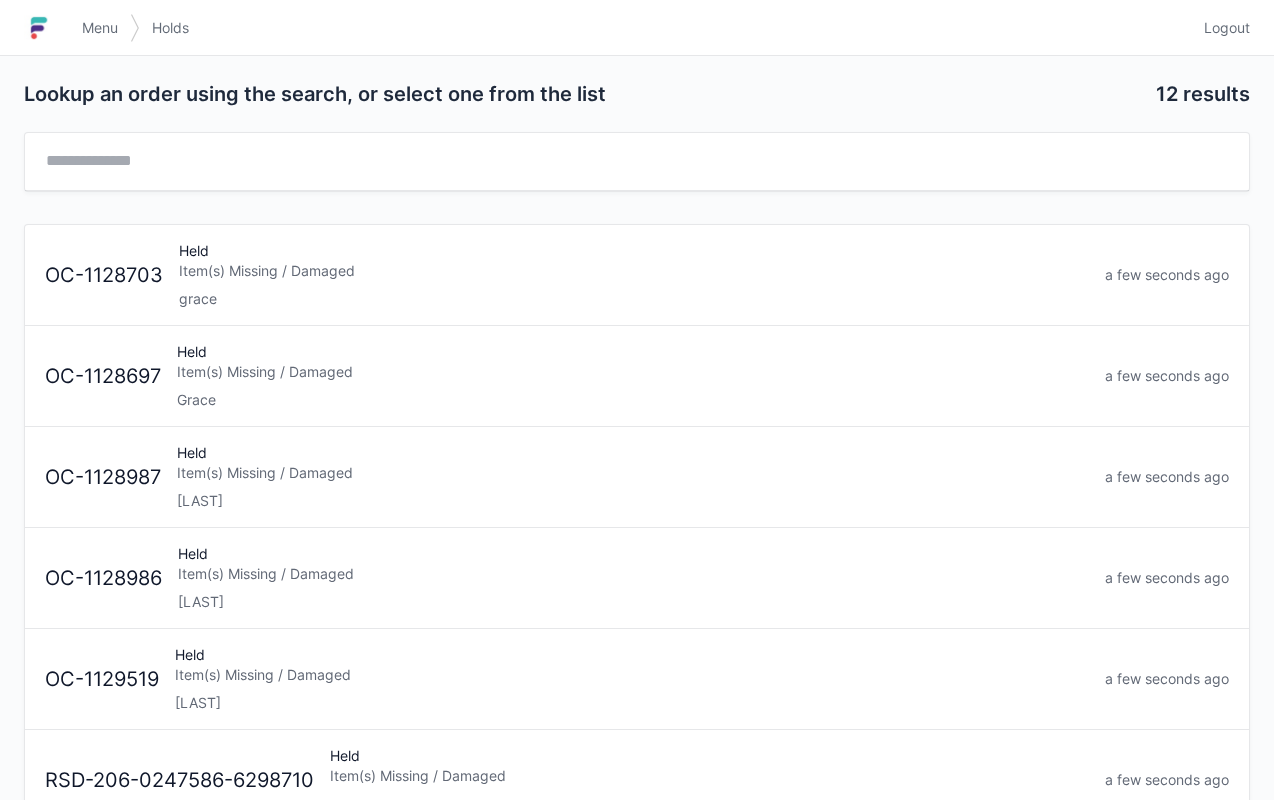 click on "grace" at bounding box center (634, 299) 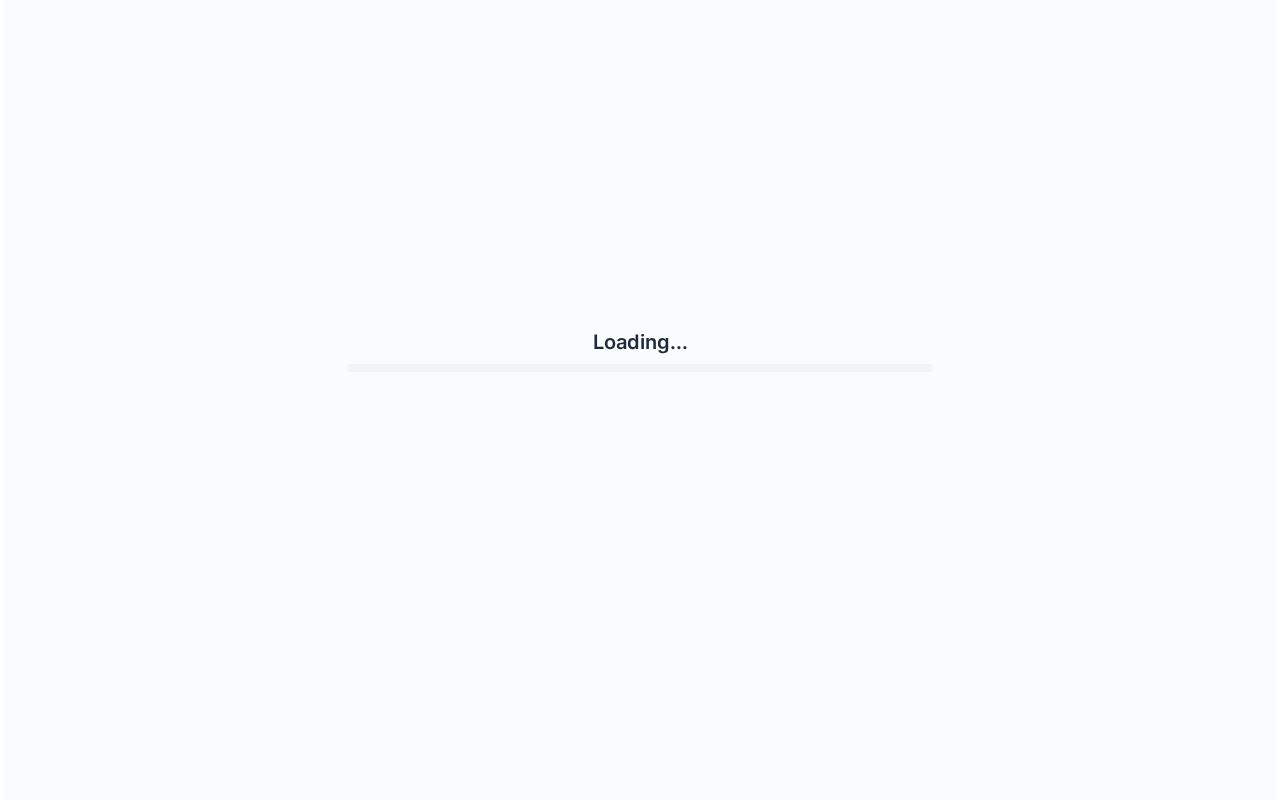 scroll, scrollTop: 0, scrollLeft: 0, axis: both 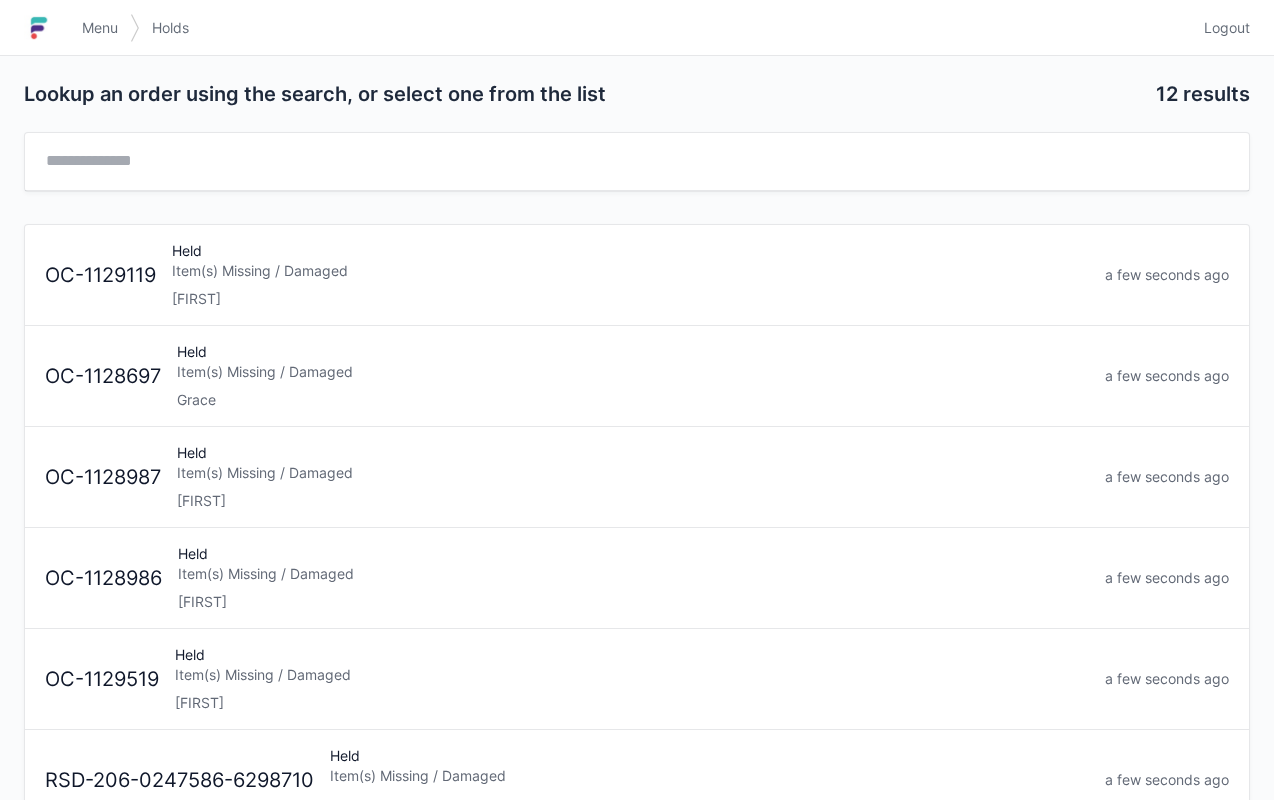 click on "Grace" at bounding box center [633, 400] 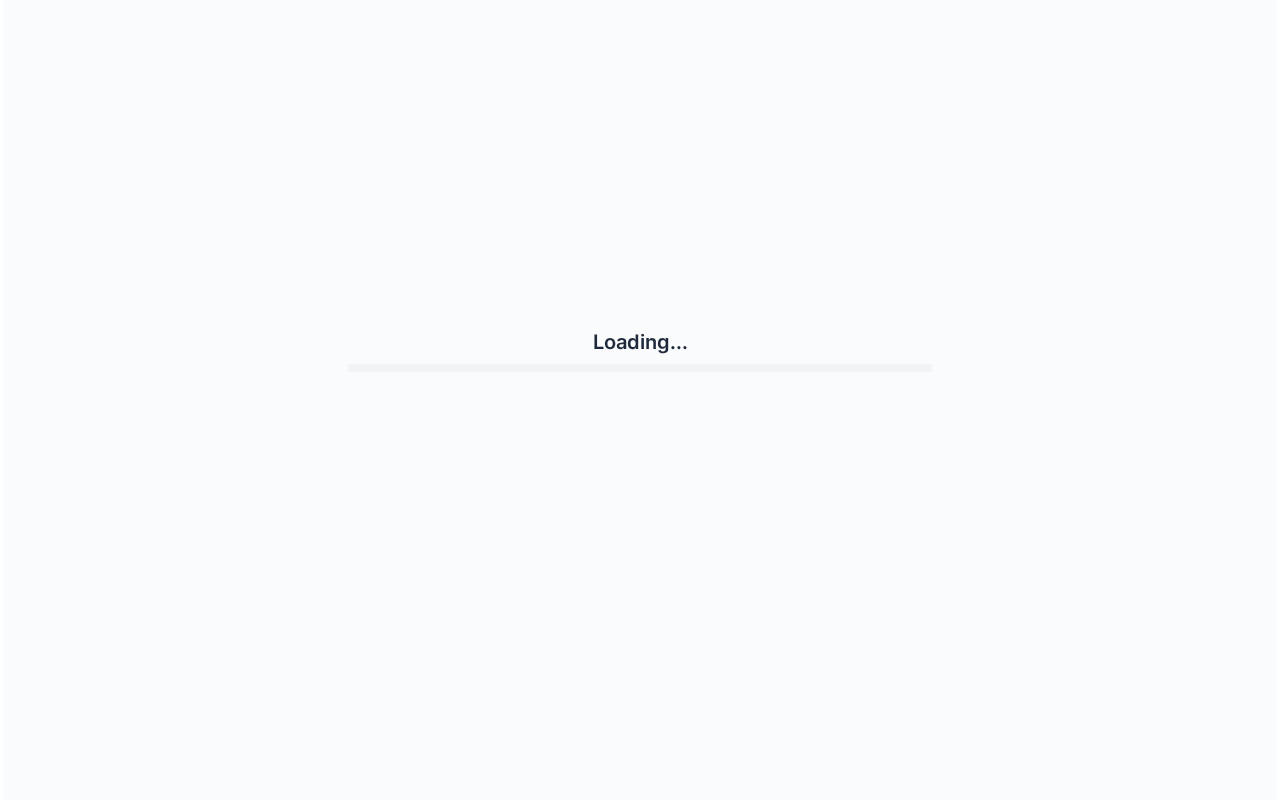 scroll, scrollTop: 0, scrollLeft: 0, axis: both 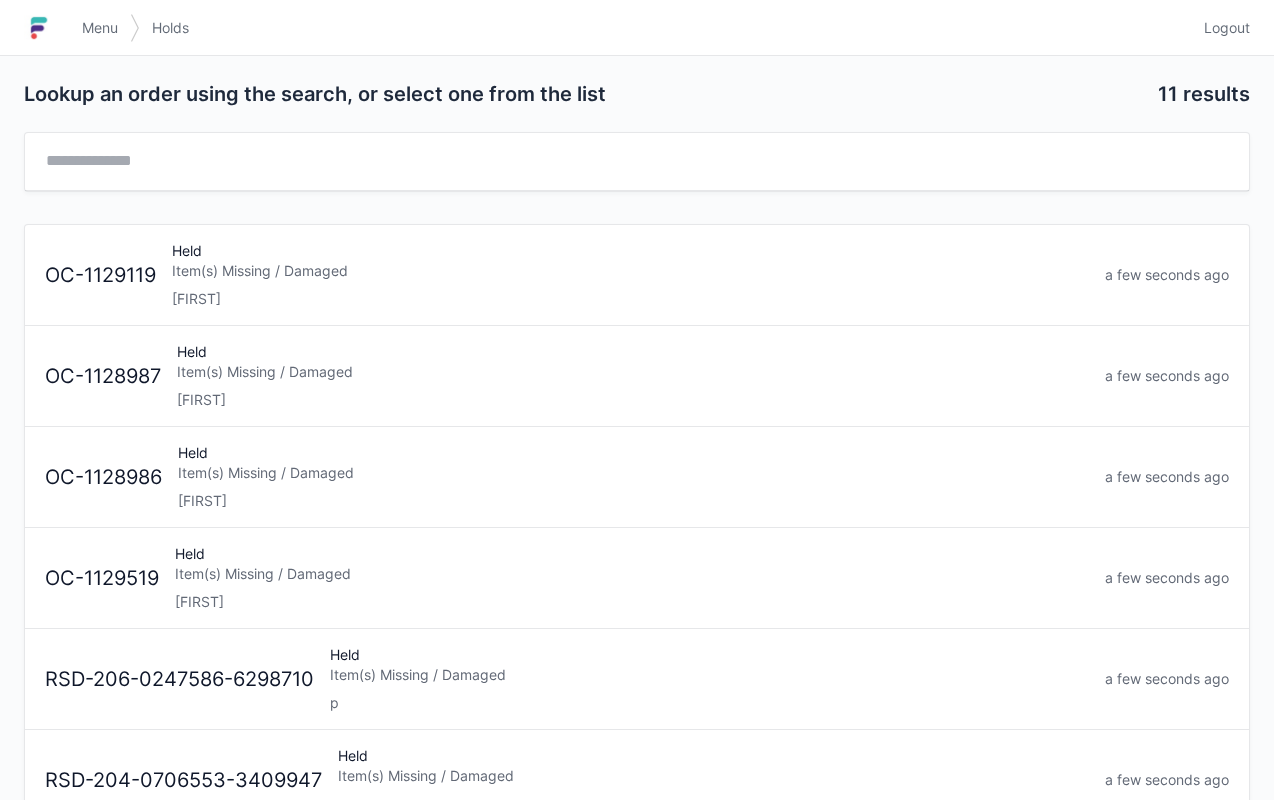 click at bounding box center (135, 28) 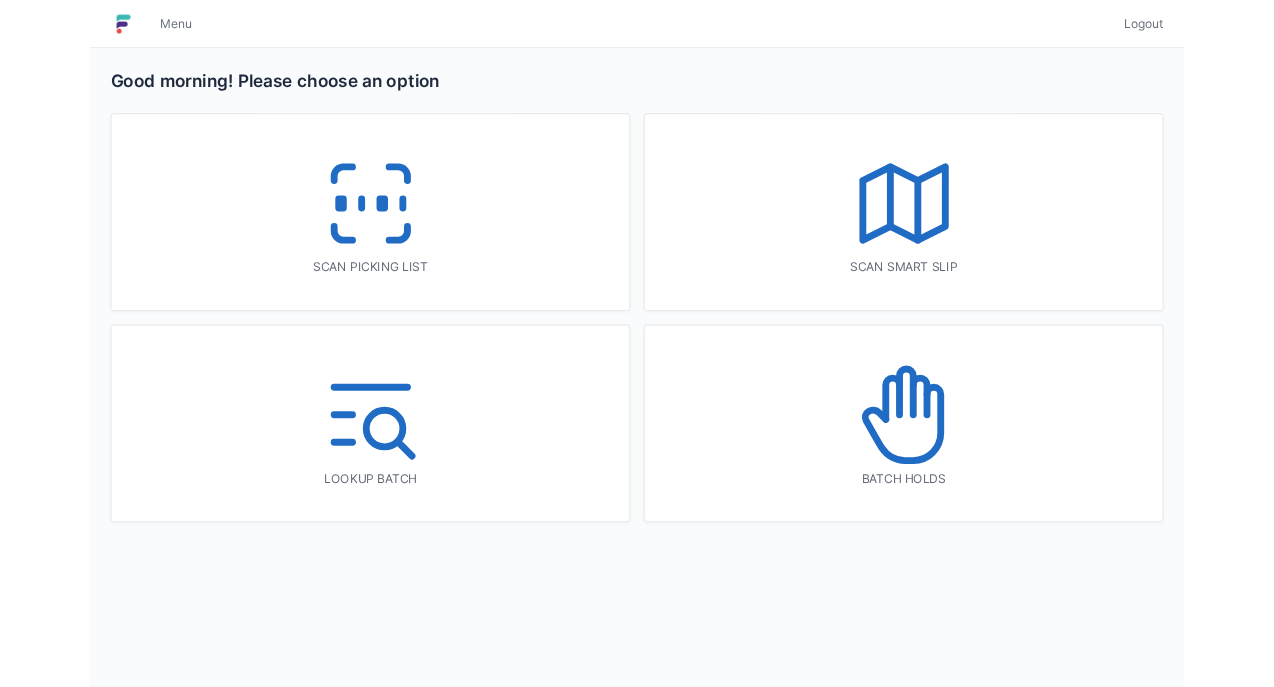 scroll, scrollTop: 0, scrollLeft: 0, axis: both 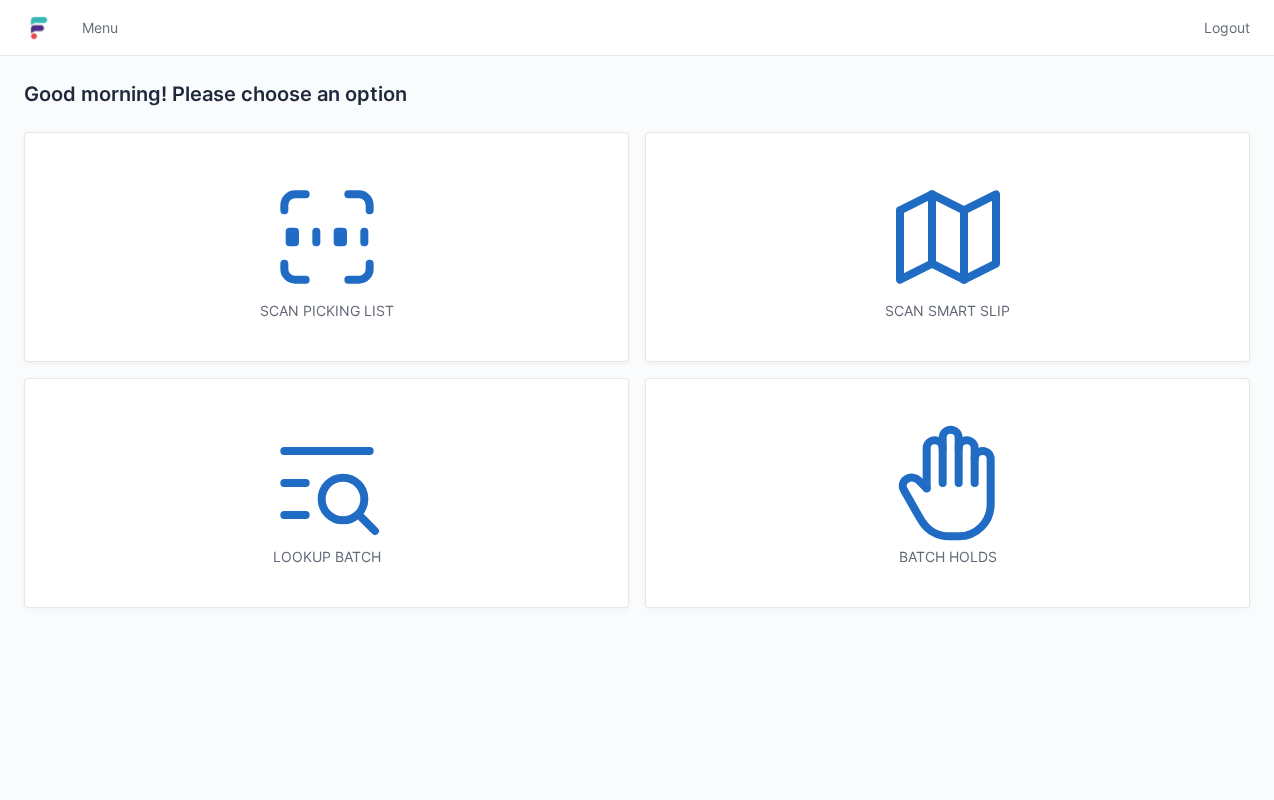 click 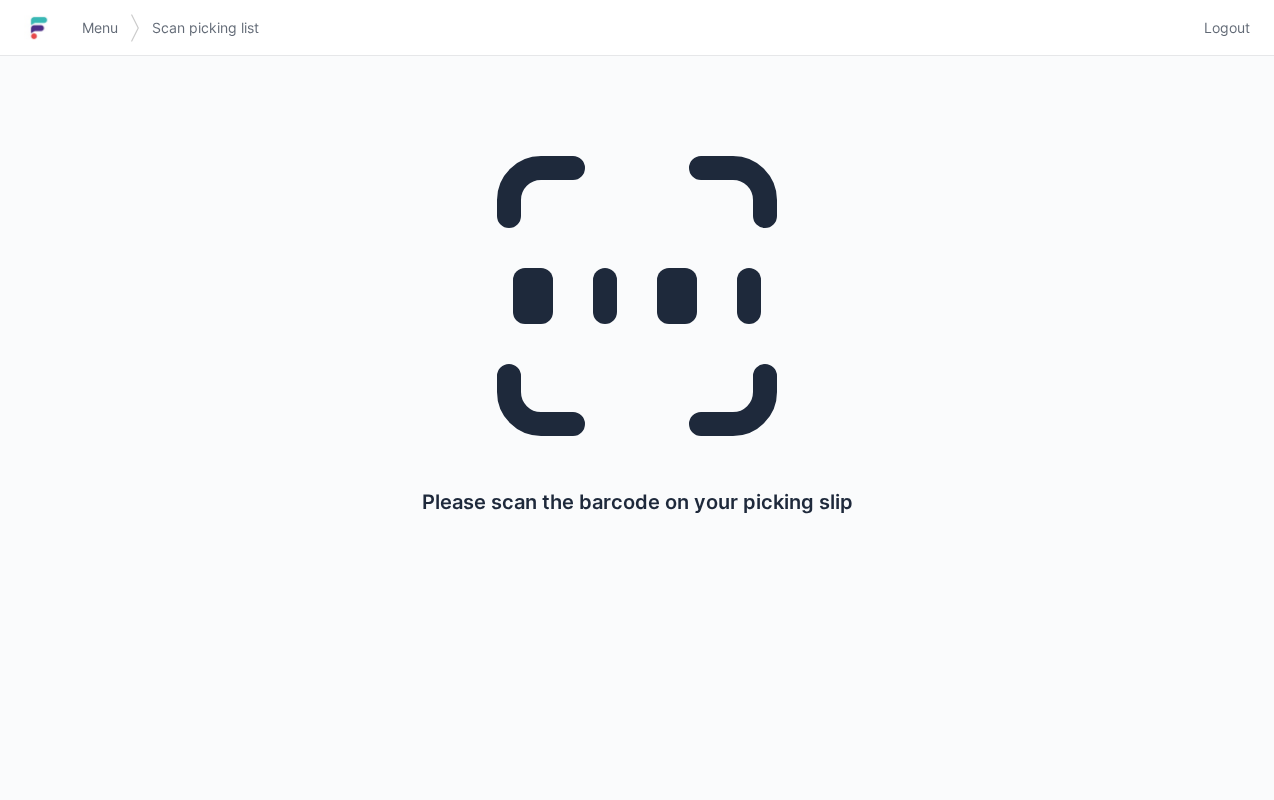 scroll, scrollTop: 0, scrollLeft: 0, axis: both 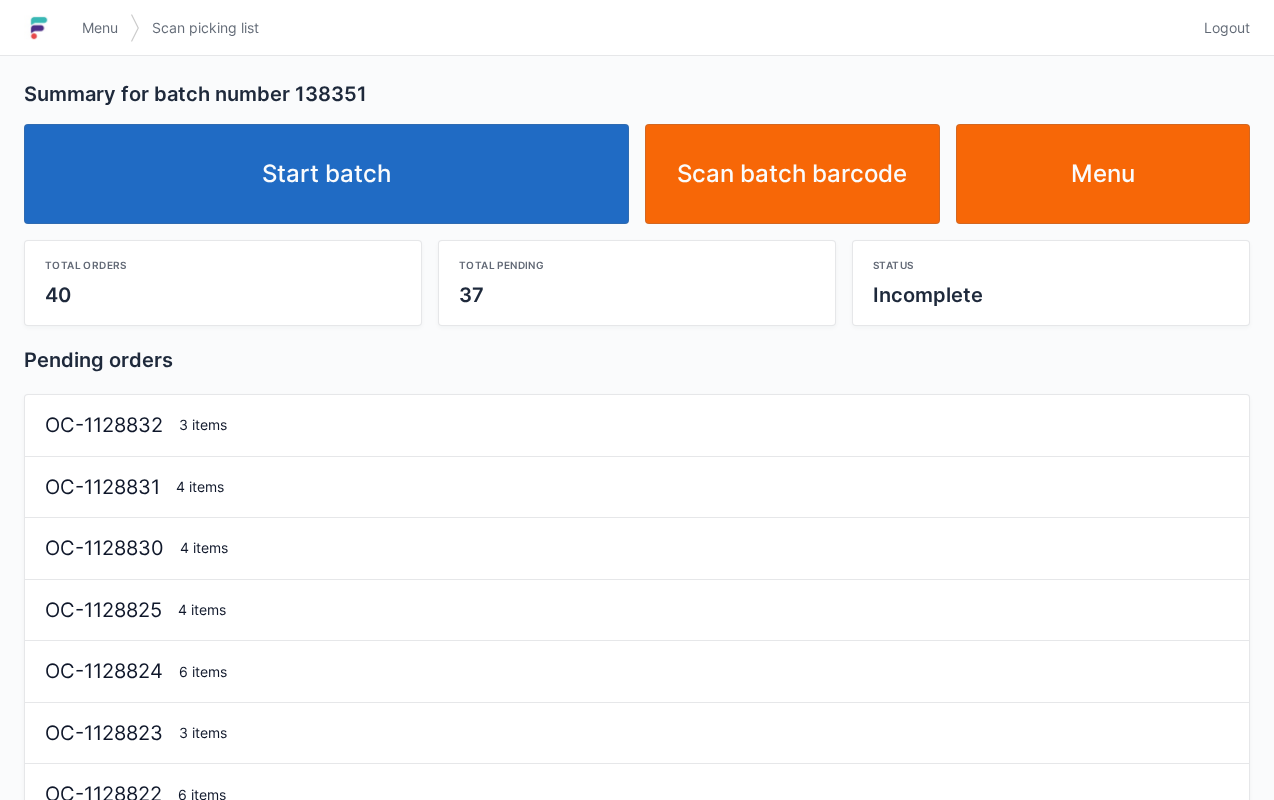 click on "Start batch" at bounding box center (326, 174) 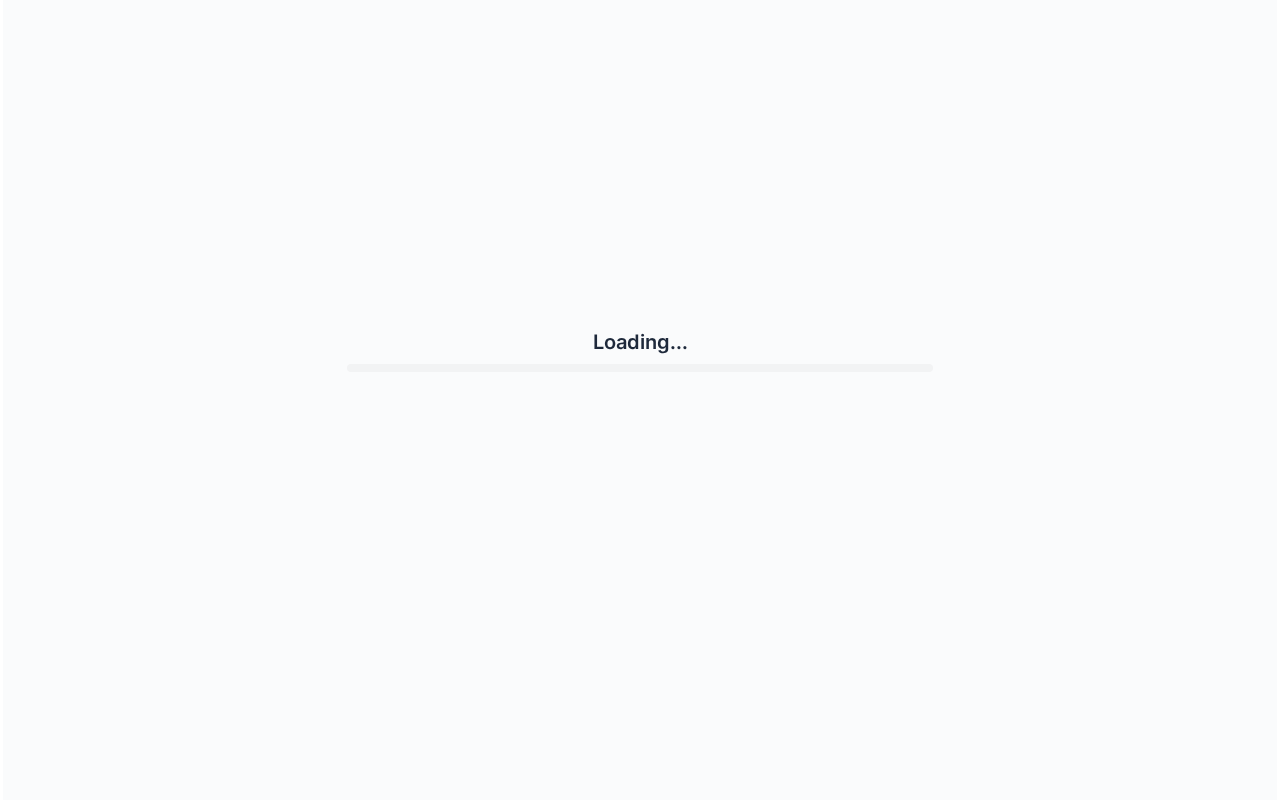 scroll, scrollTop: 0, scrollLeft: 0, axis: both 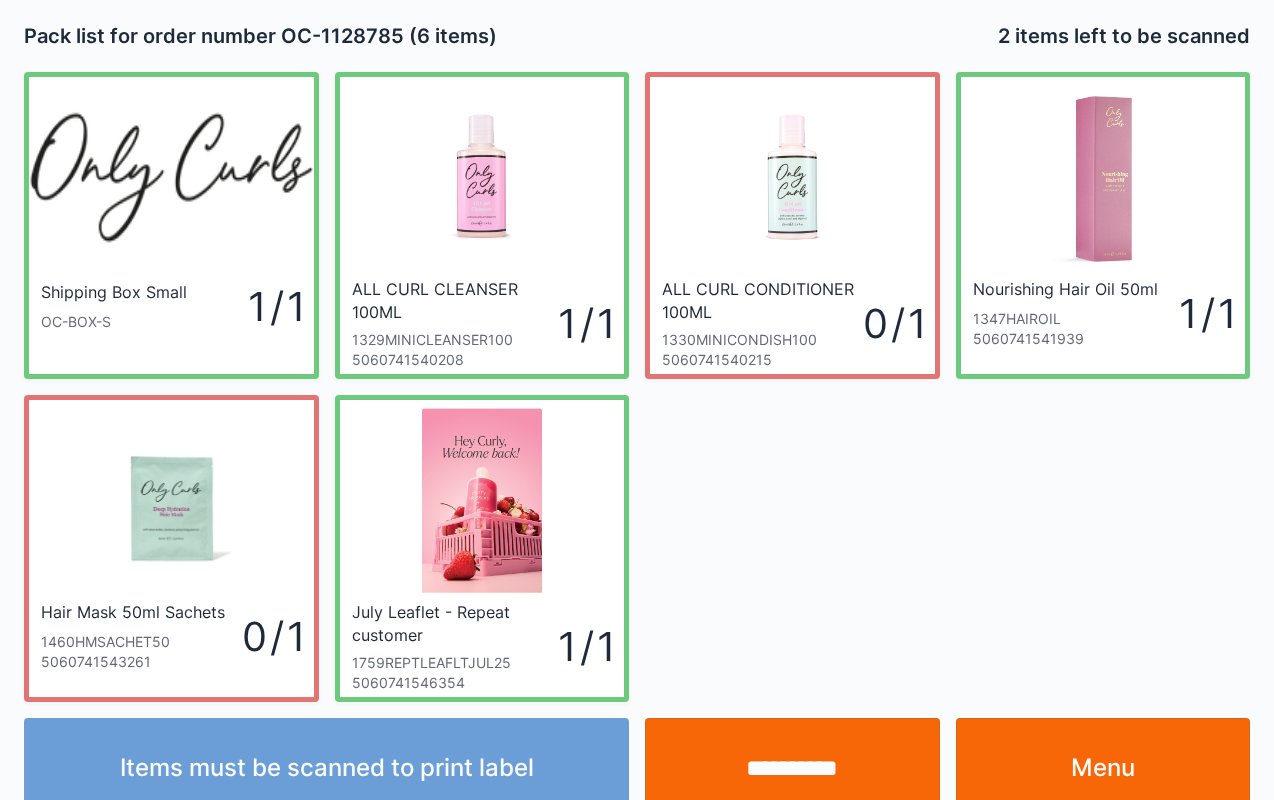 click on "**********" at bounding box center [792, 768] 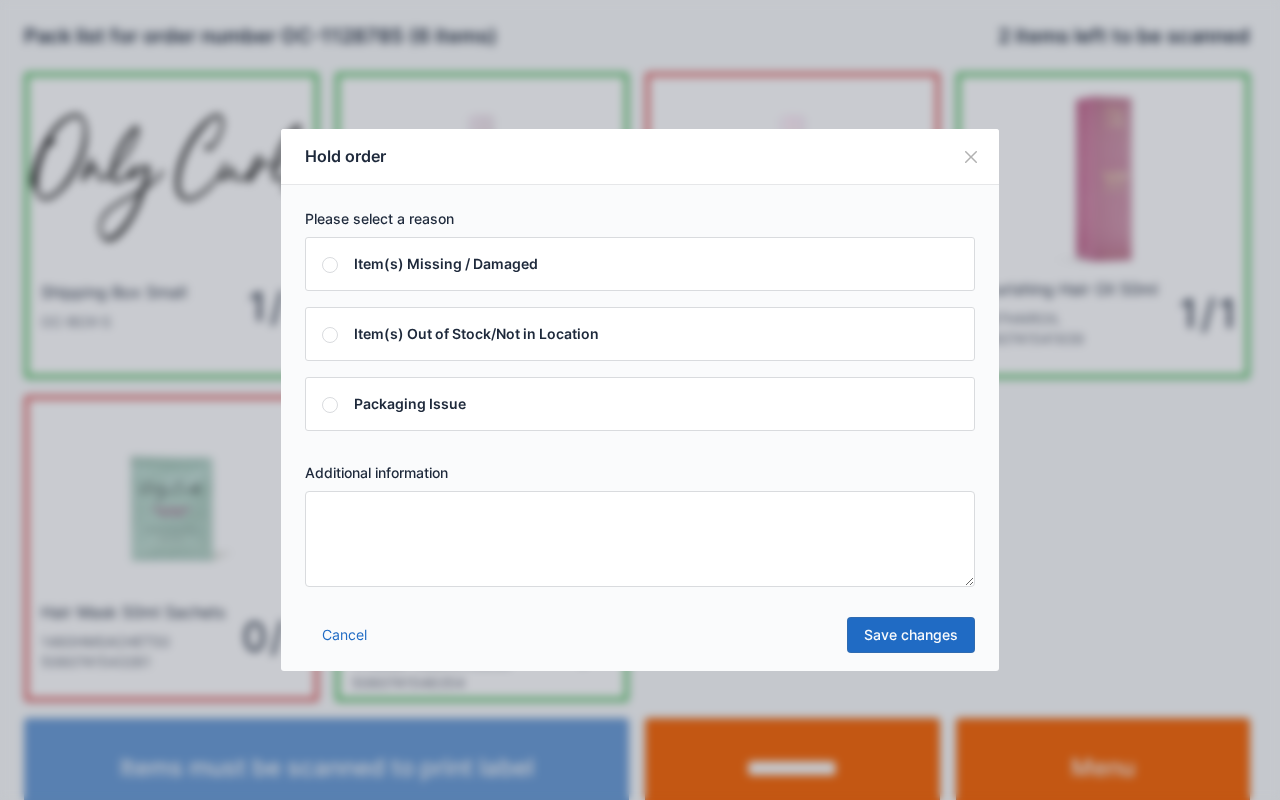 click at bounding box center [640, 539] 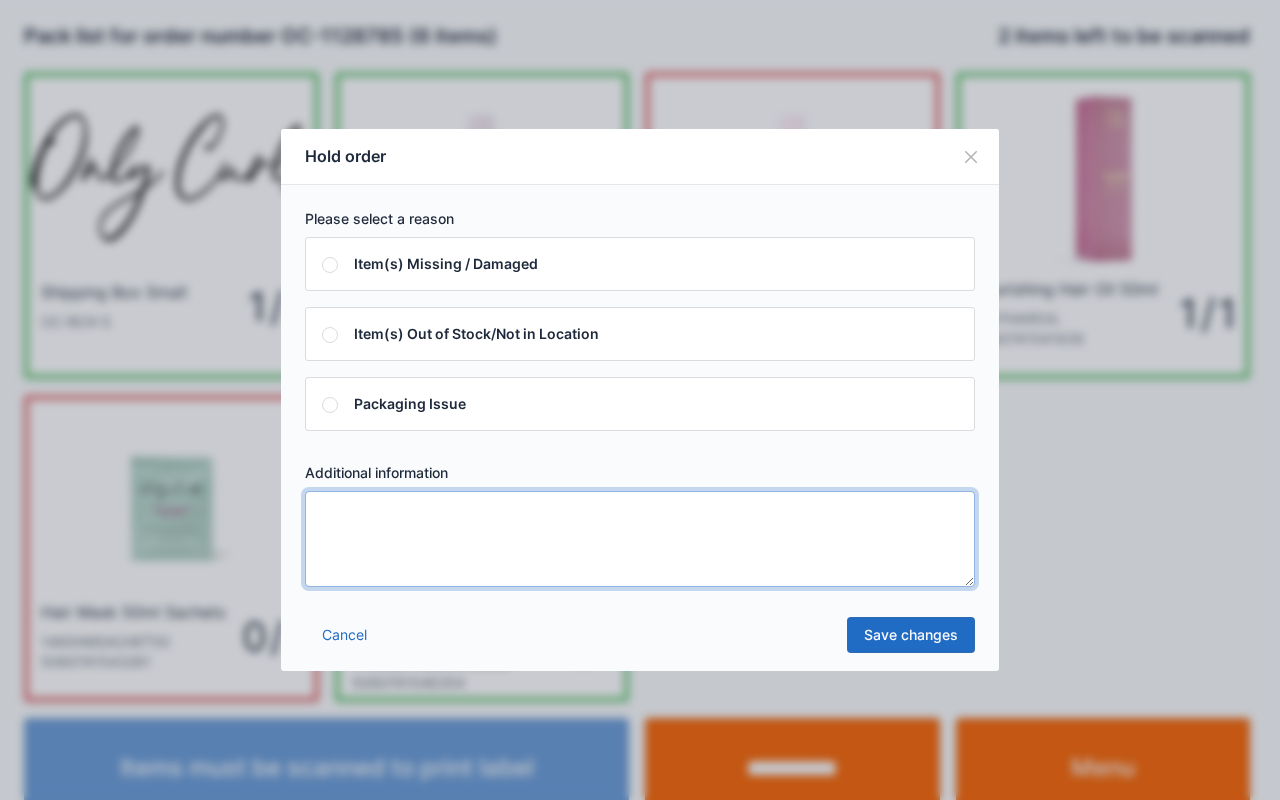 click at bounding box center (971, 157) 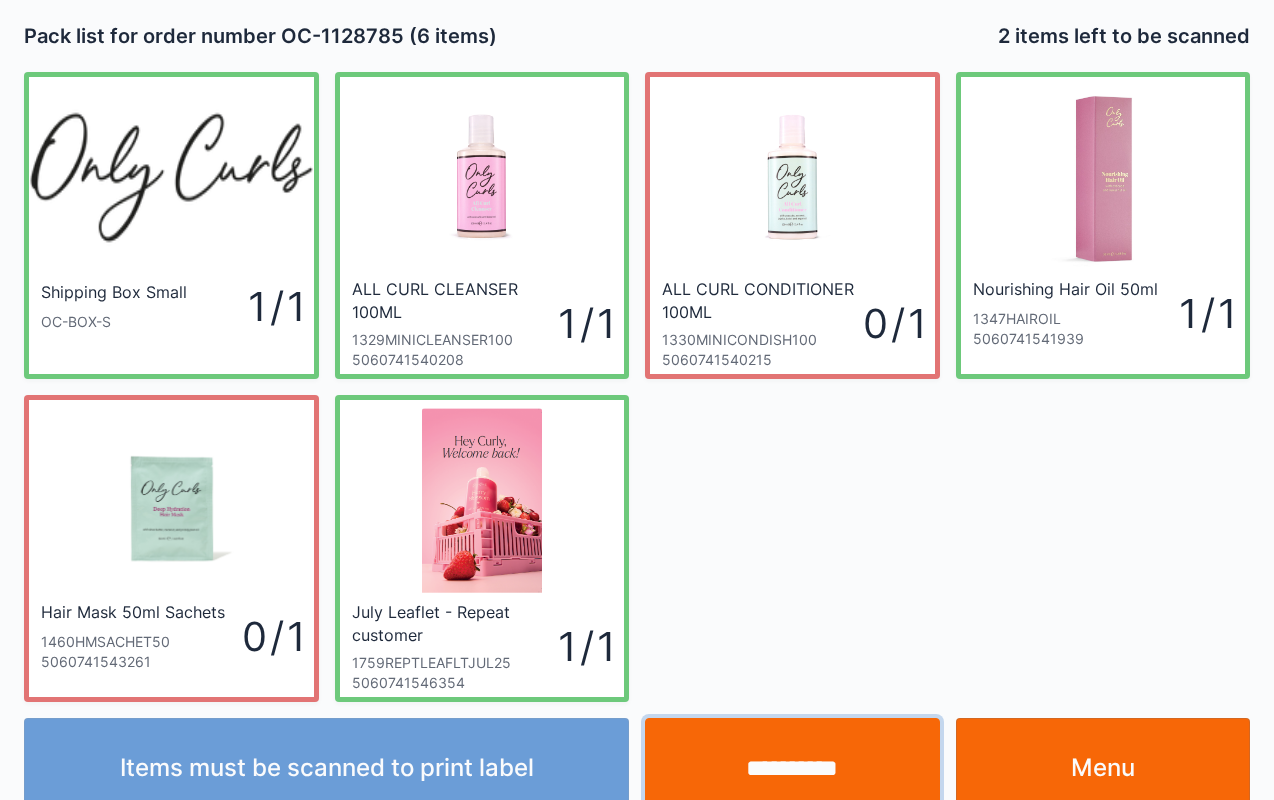 click on "**********" at bounding box center [792, 768] 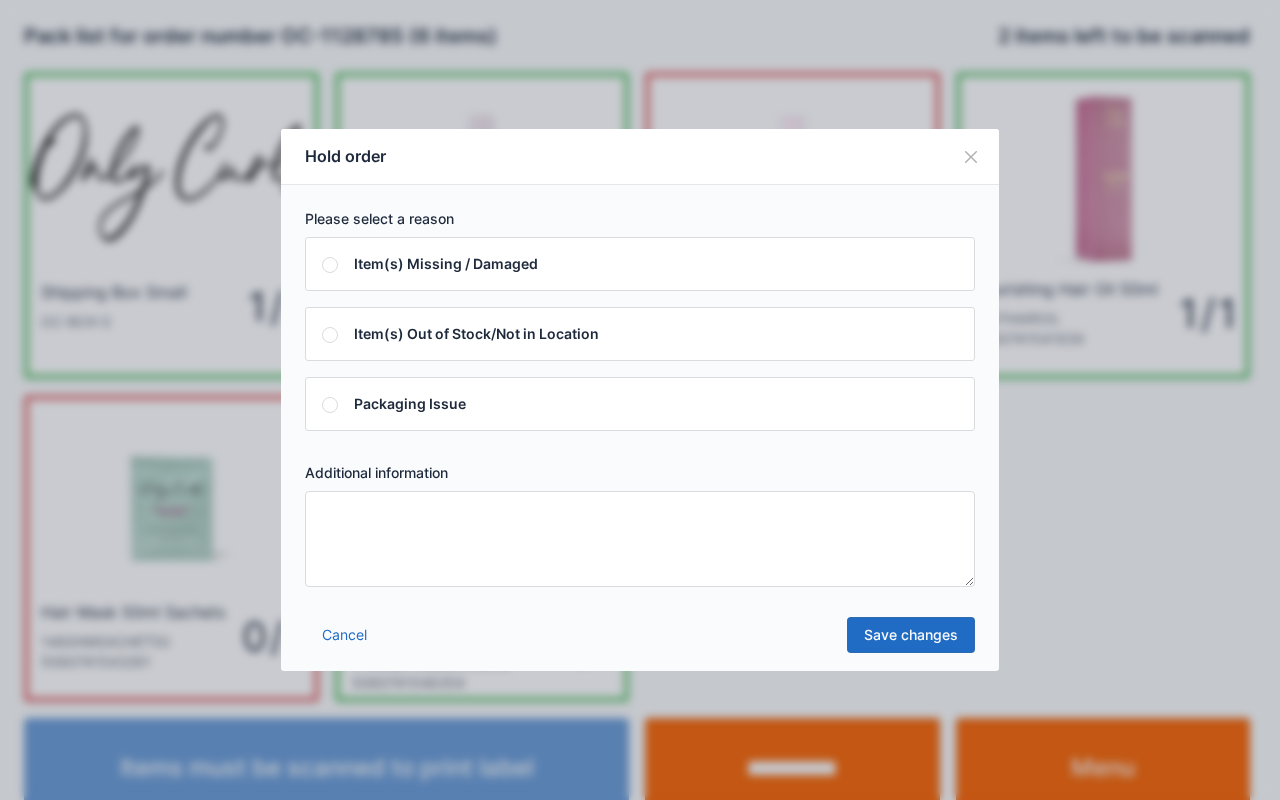 click on "Additional information" at bounding box center [640, 473] 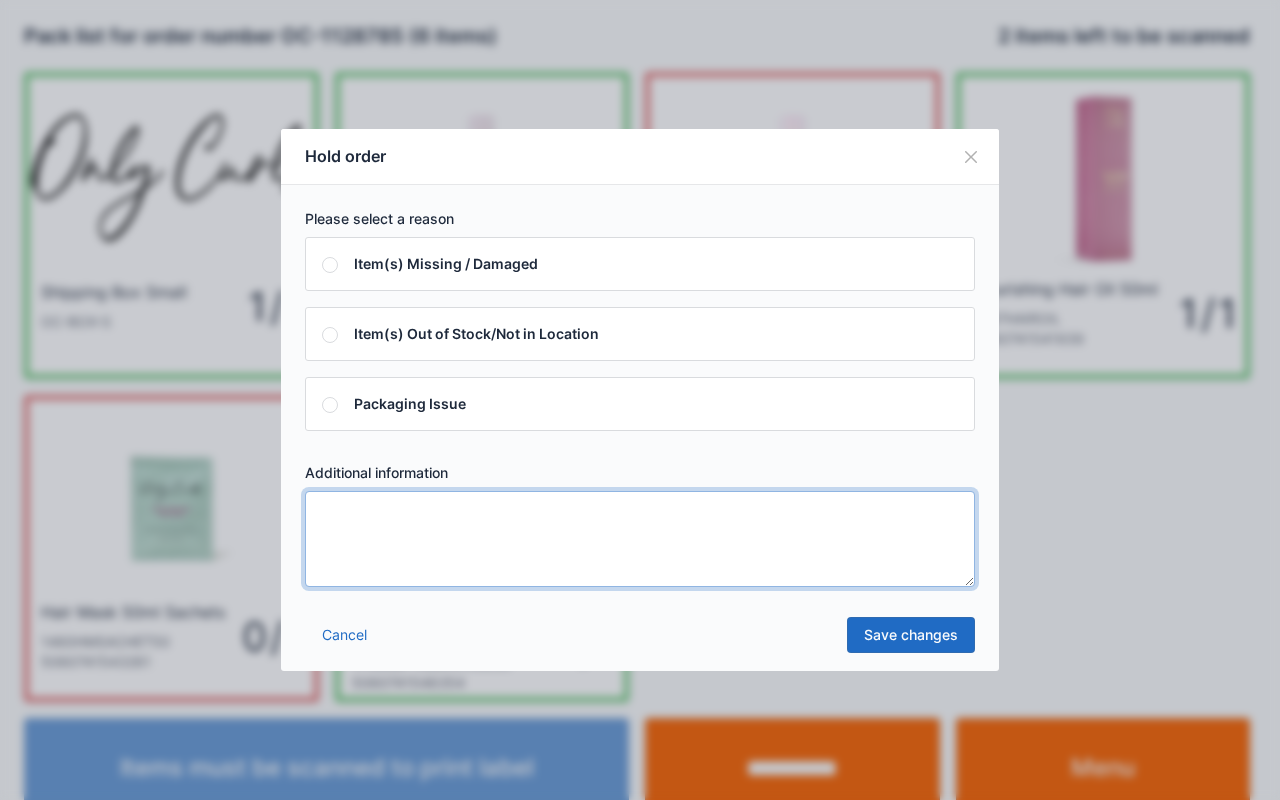 click at bounding box center [640, 539] 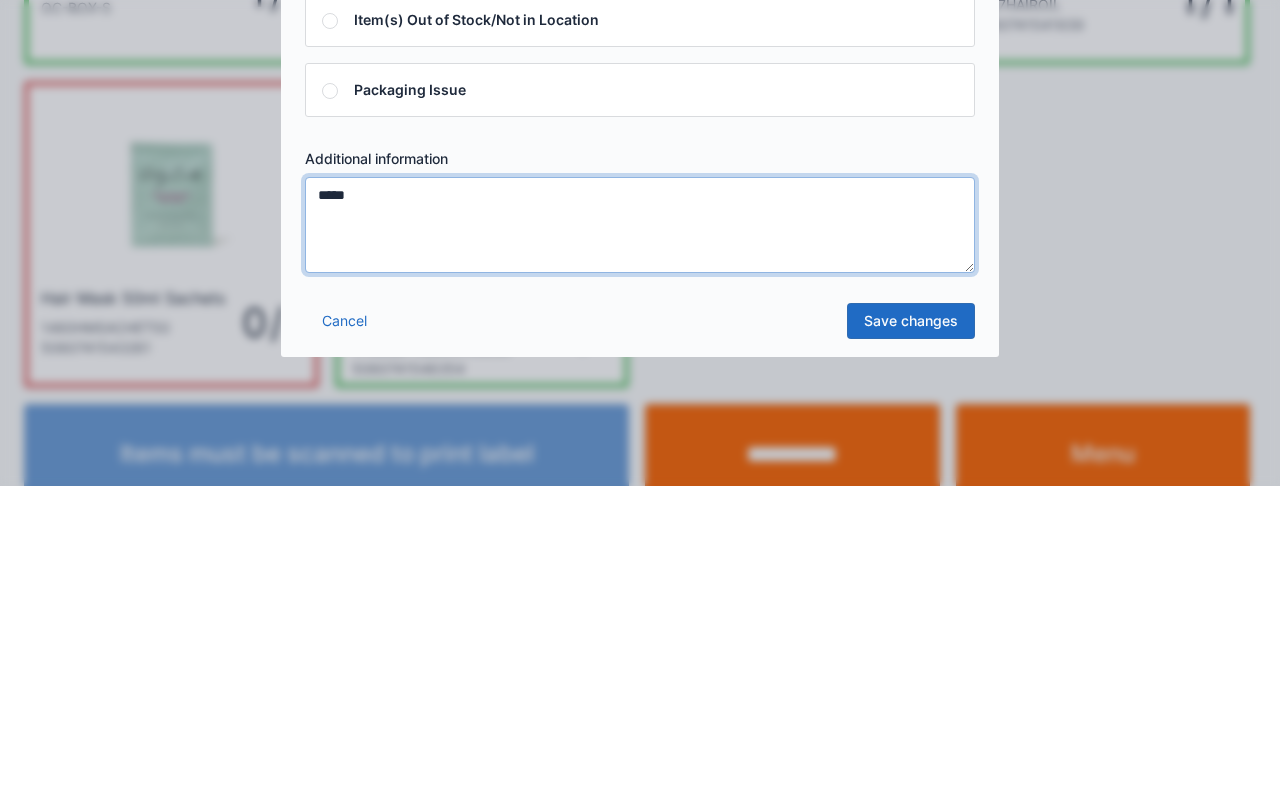 type on "*****" 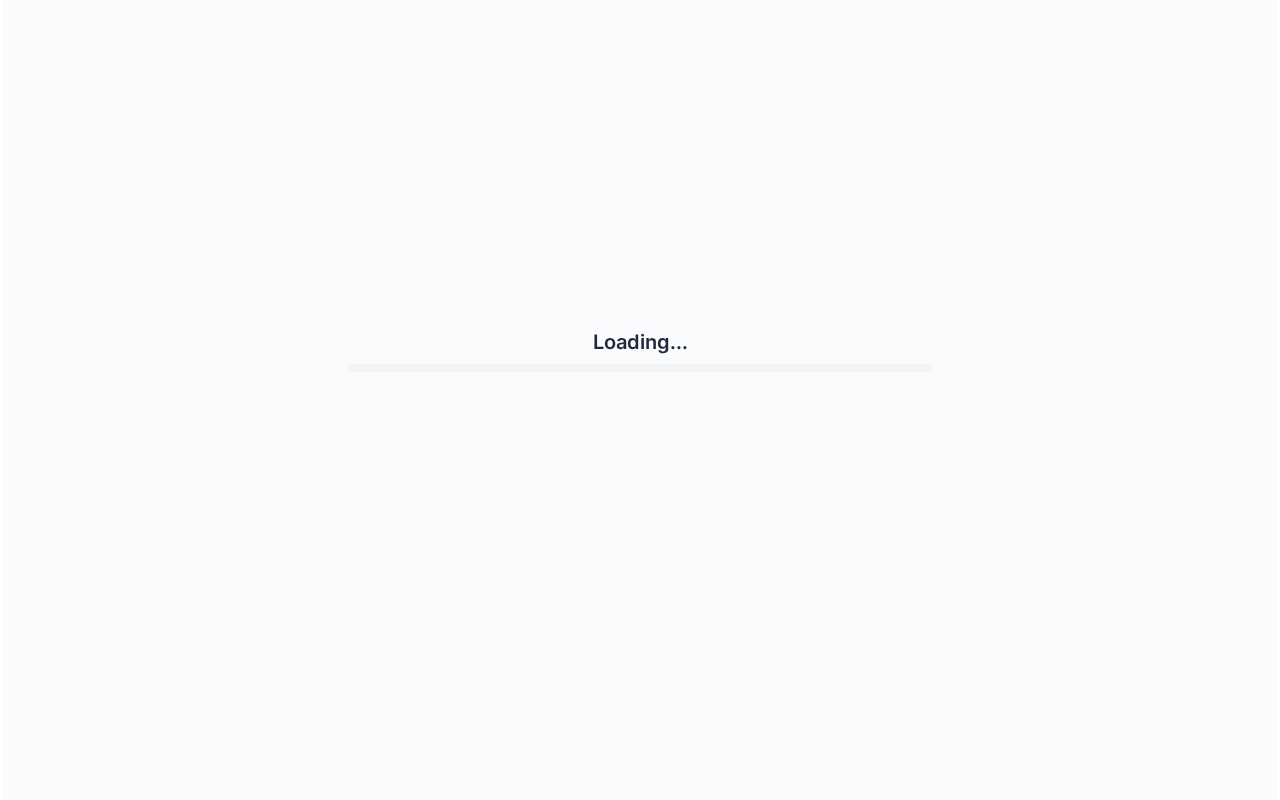 scroll, scrollTop: 0, scrollLeft: 0, axis: both 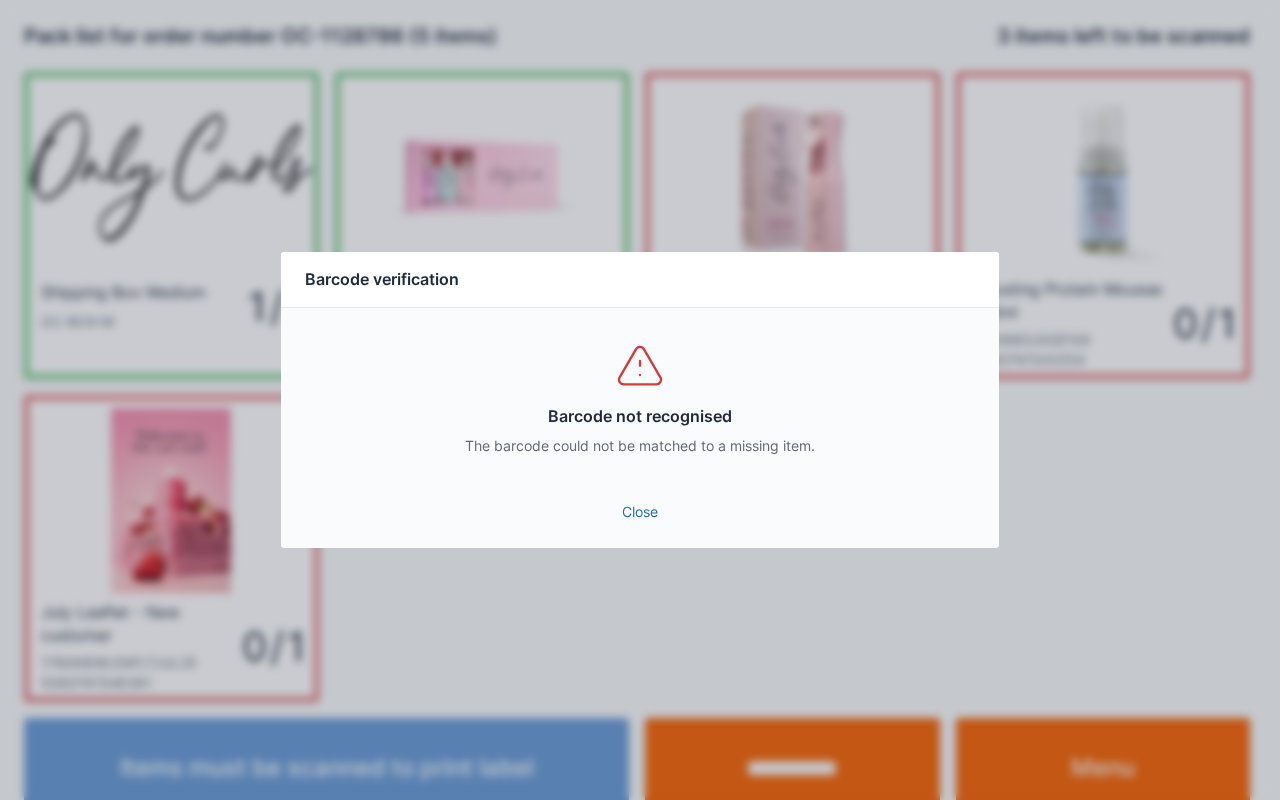 click on "Close" at bounding box center (640, 512) 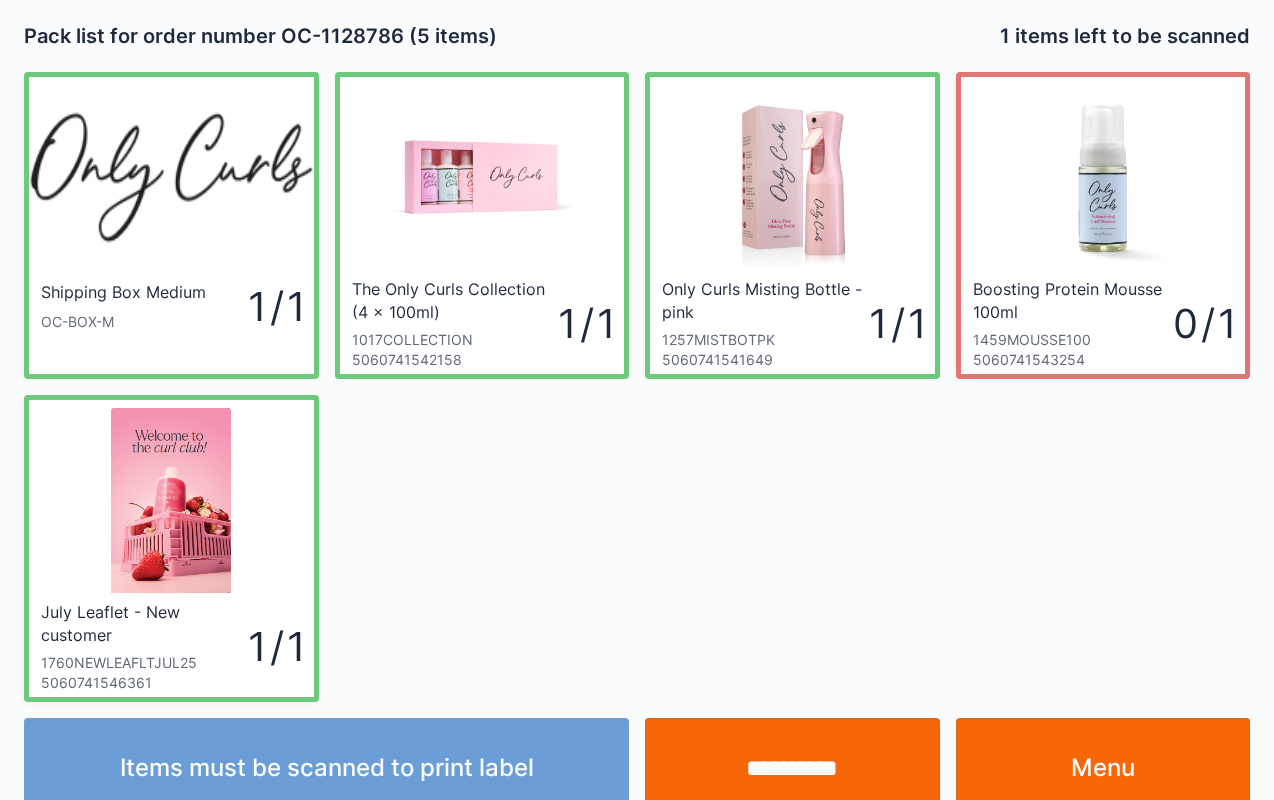 click on "**********" at bounding box center [792, 768] 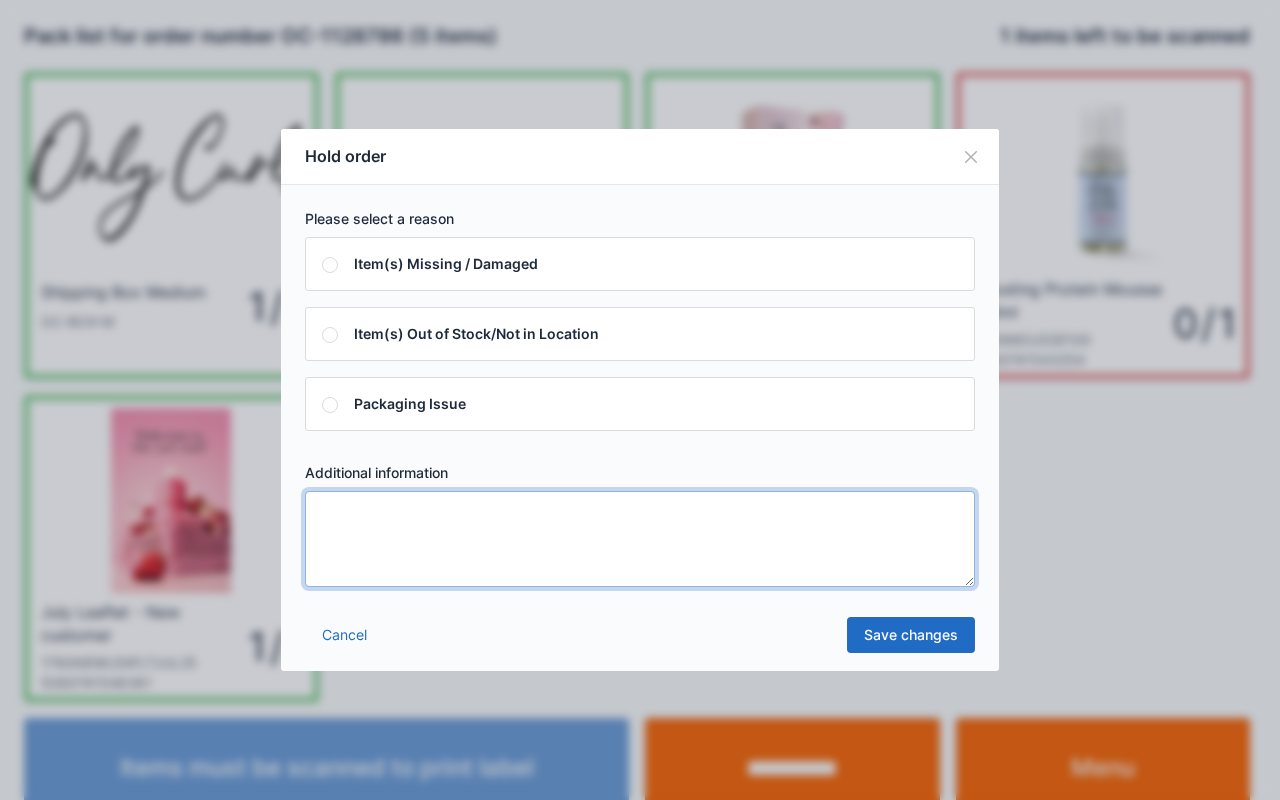 click at bounding box center (640, 539) 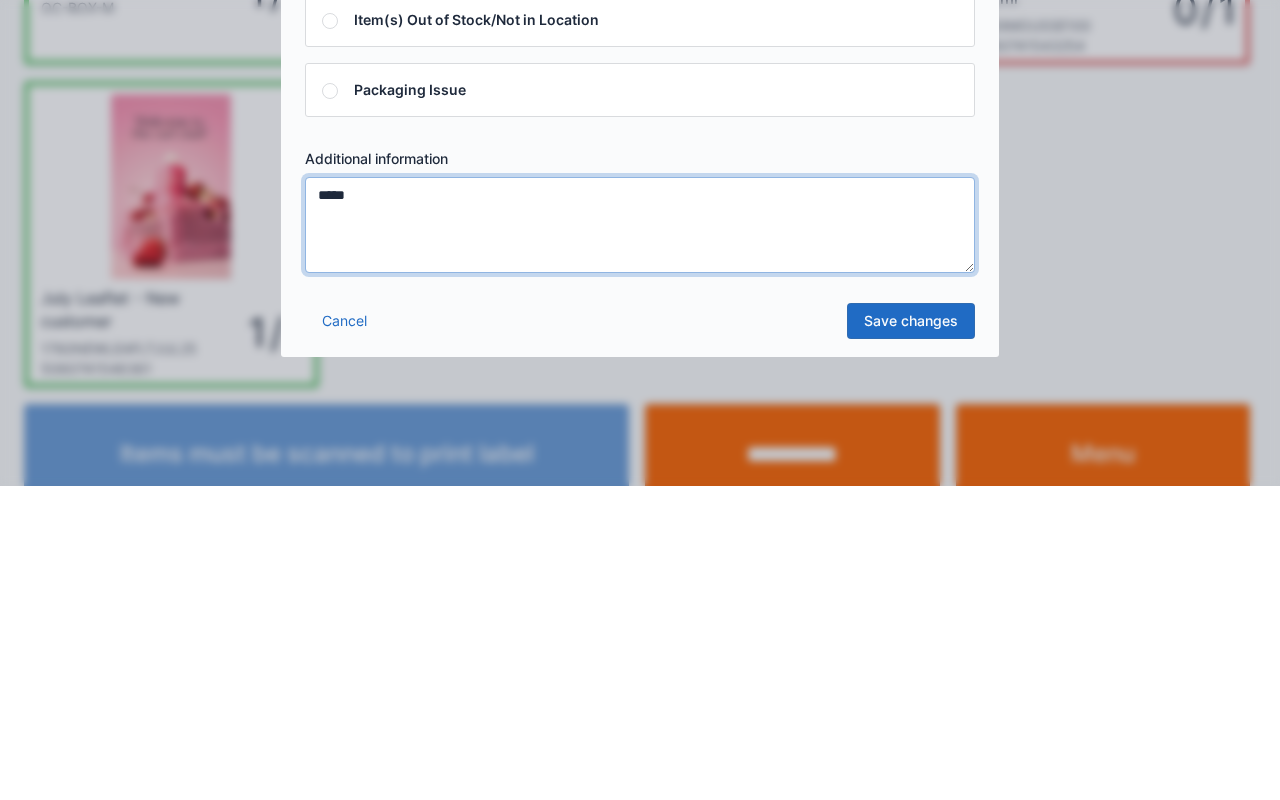 type on "*****" 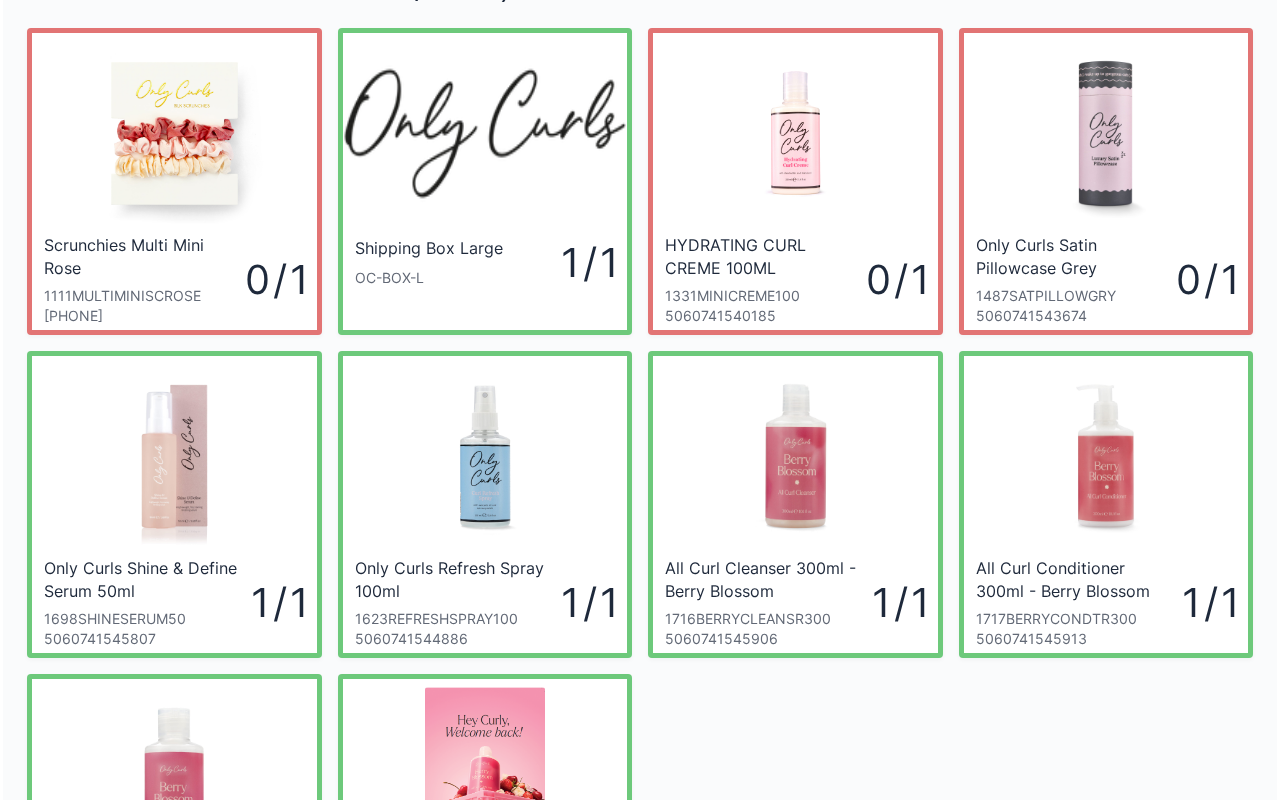 scroll, scrollTop: 0, scrollLeft: 0, axis: both 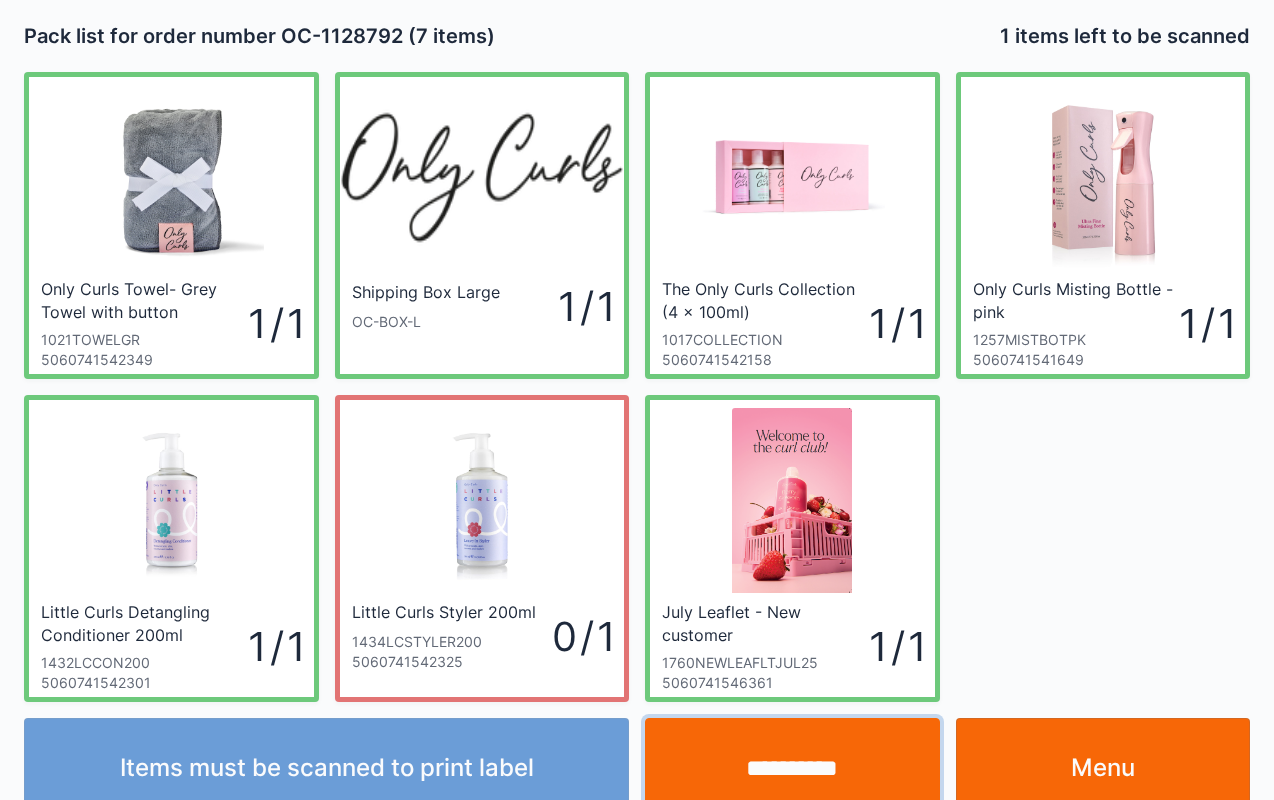 click on "**********" at bounding box center (792, 768) 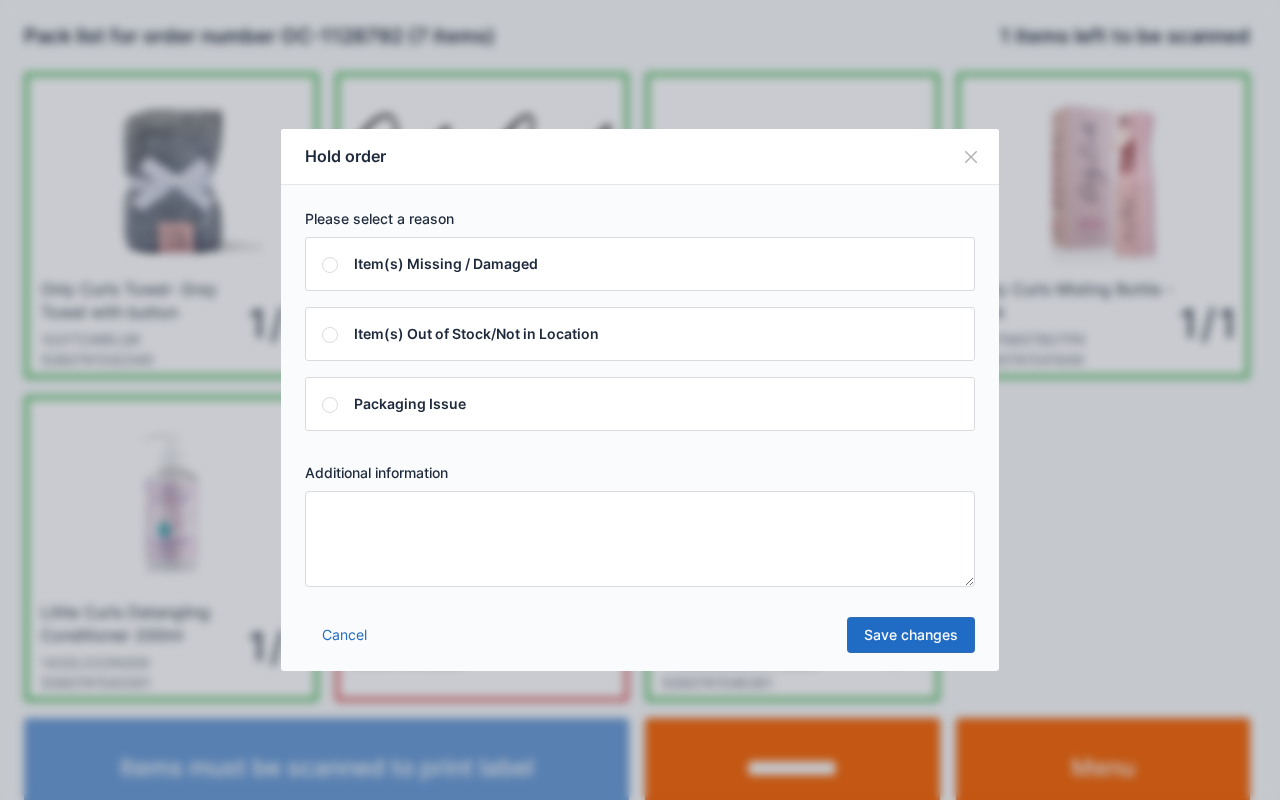 click at bounding box center [640, 539] 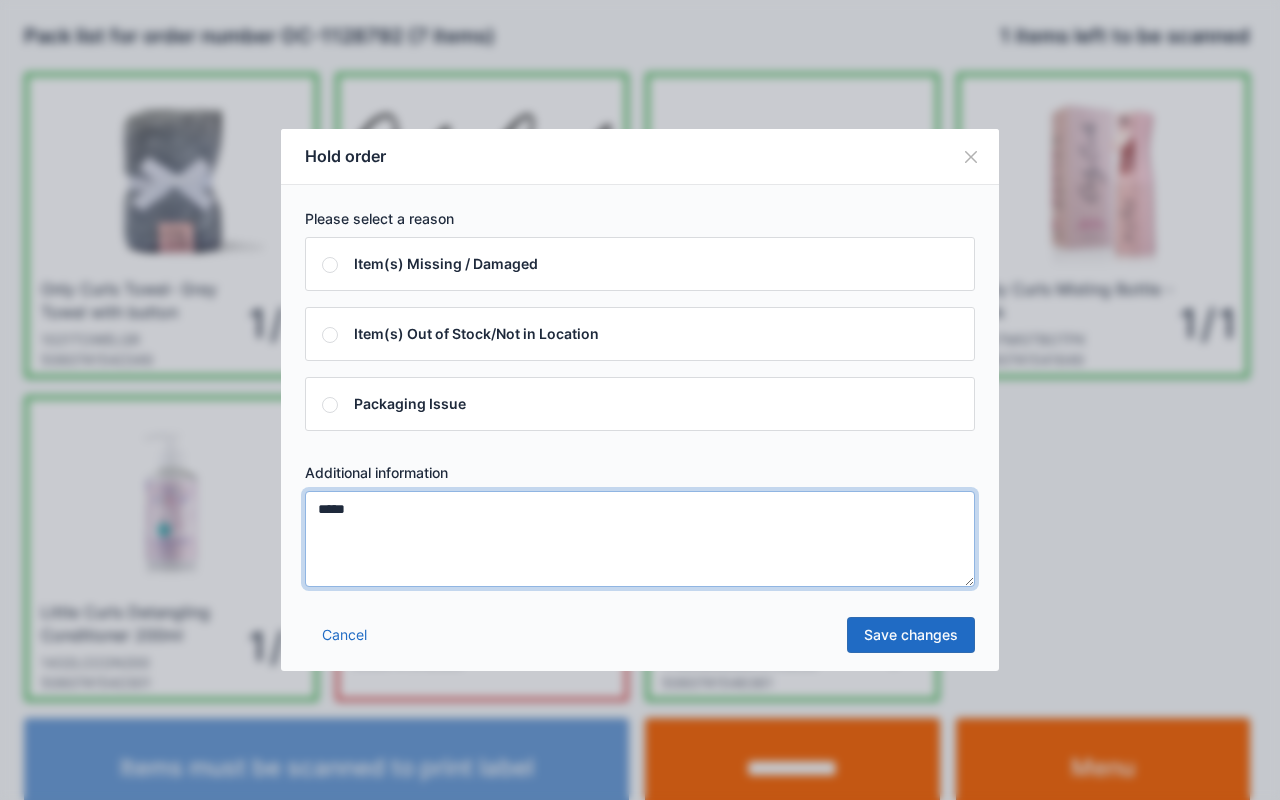 type on "*****" 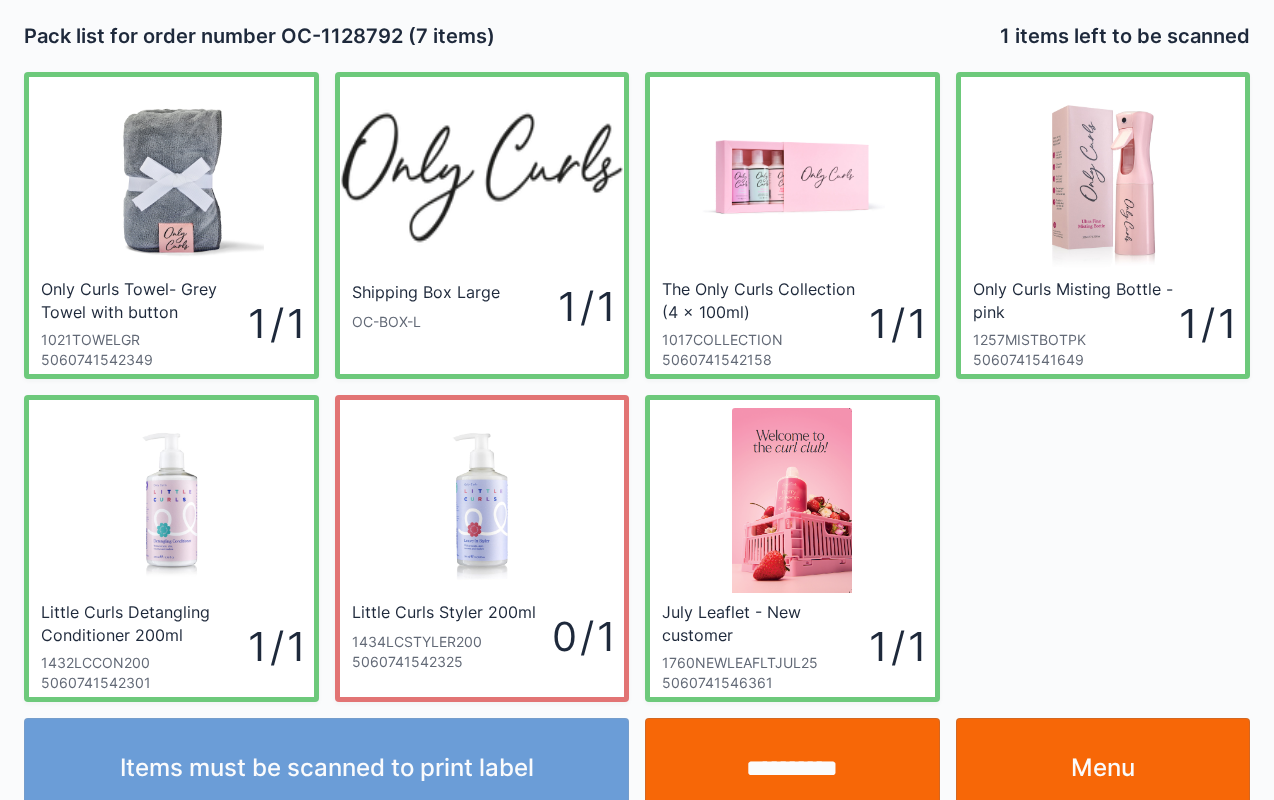 click on "**********" at bounding box center [792, 768] 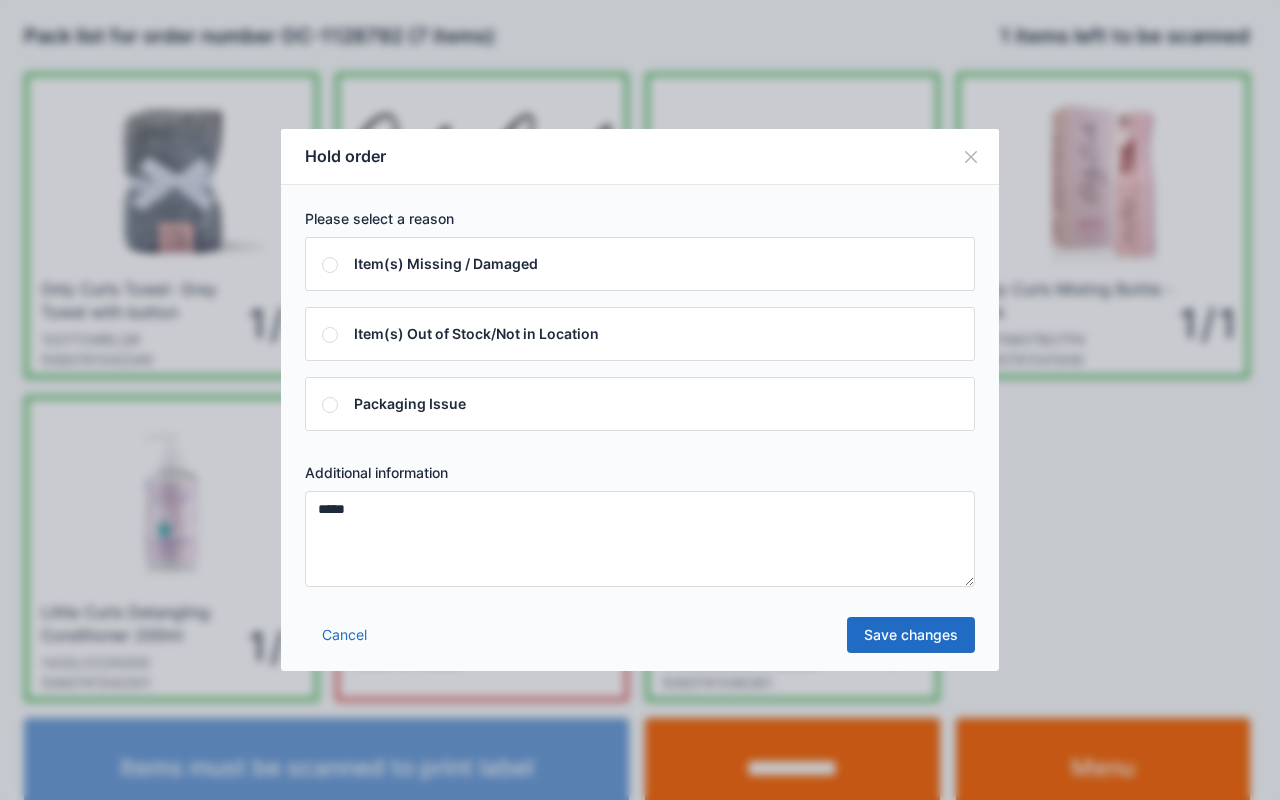 click on "*****" at bounding box center [640, 539] 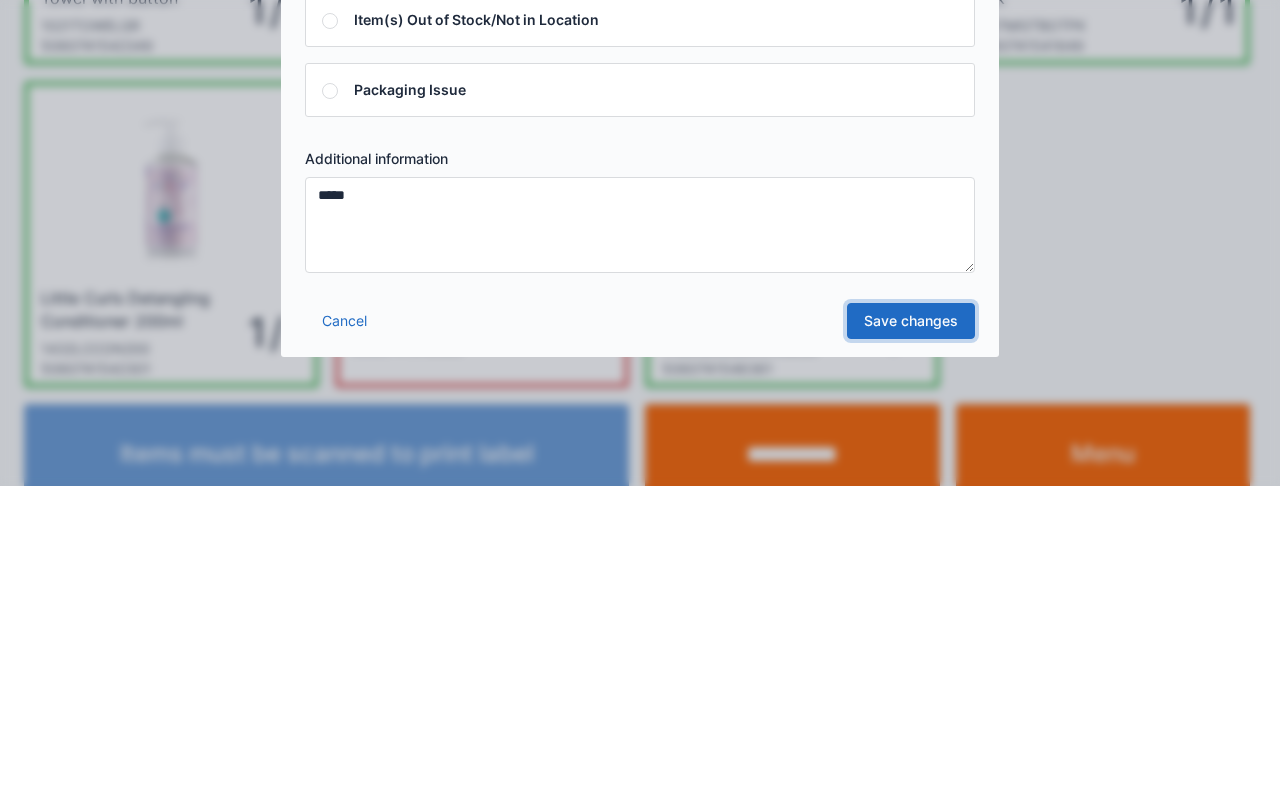 click on "Save changes" at bounding box center [911, 635] 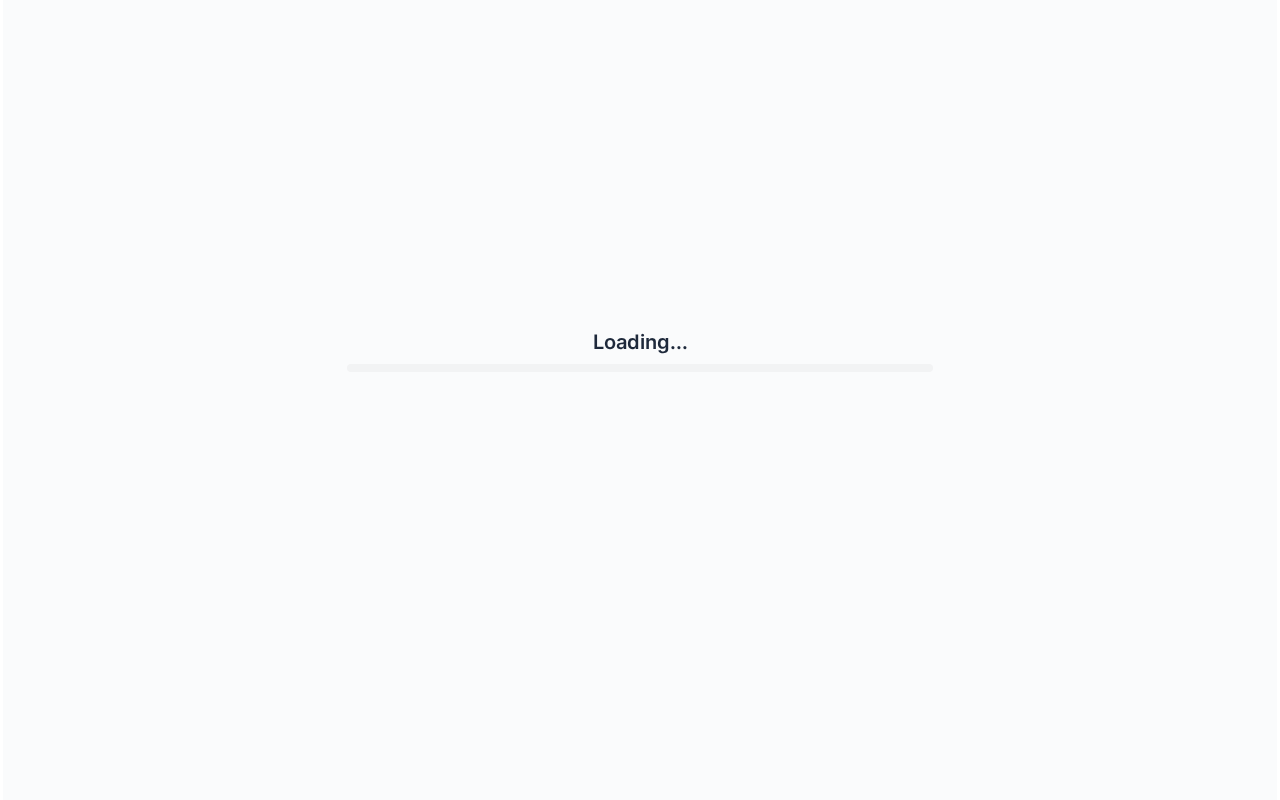 scroll, scrollTop: 0, scrollLeft: 0, axis: both 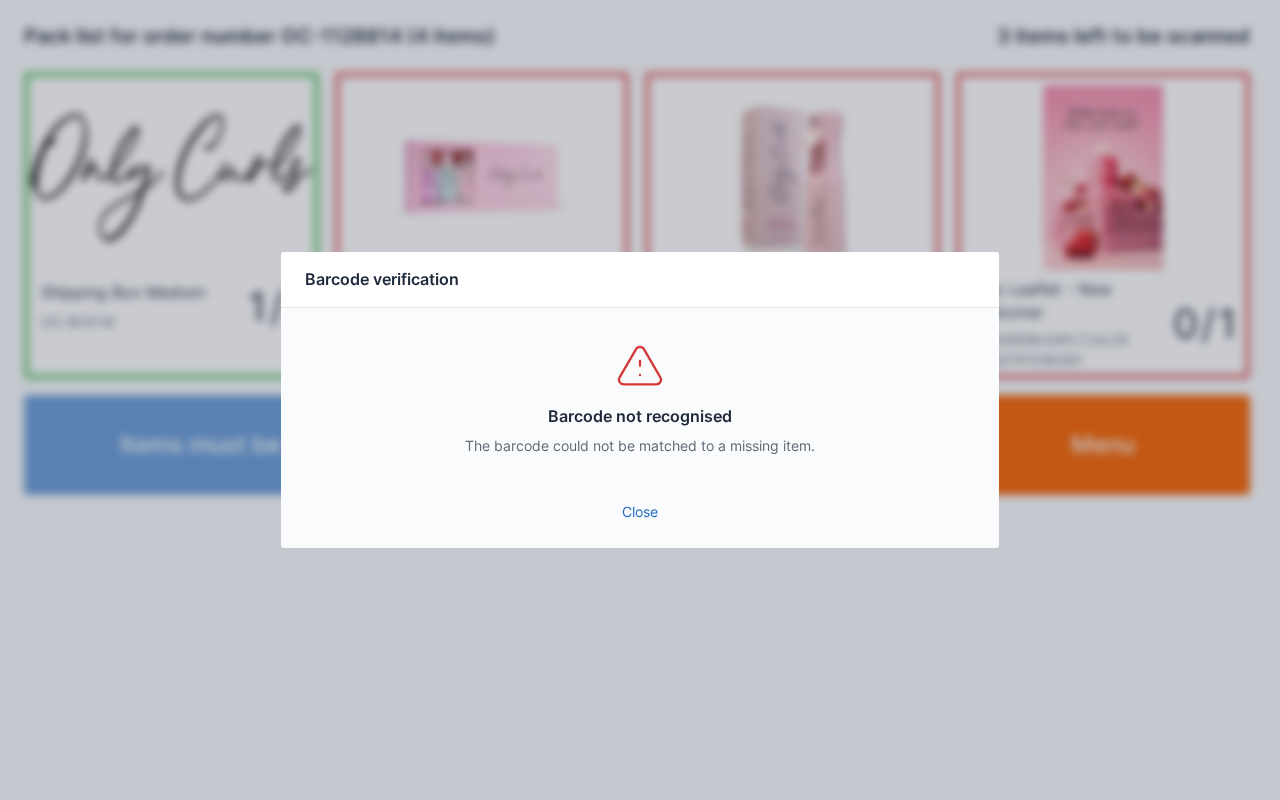 click on "Barcode not recognised The barcode could not be matched to a missing item." at bounding box center (640, 398) 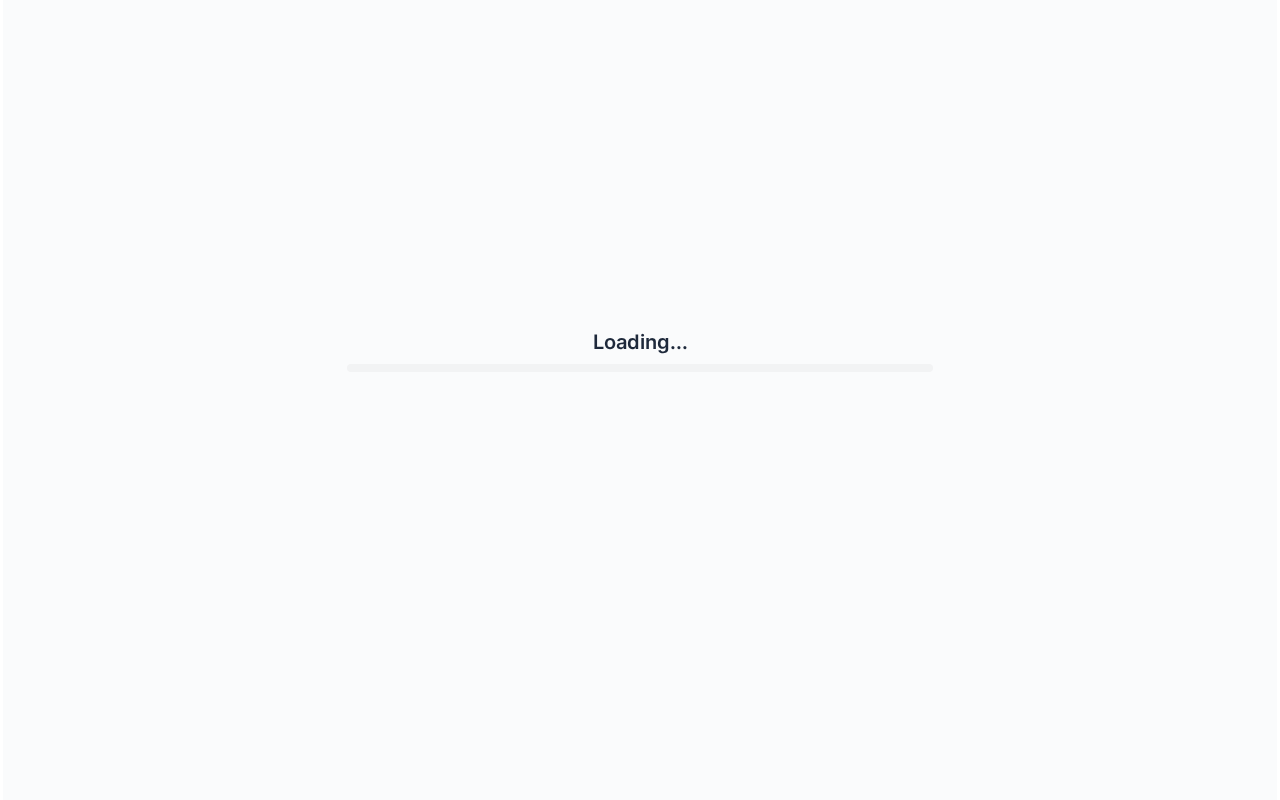 scroll, scrollTop: 0, scrollLeft: 0, axis: both 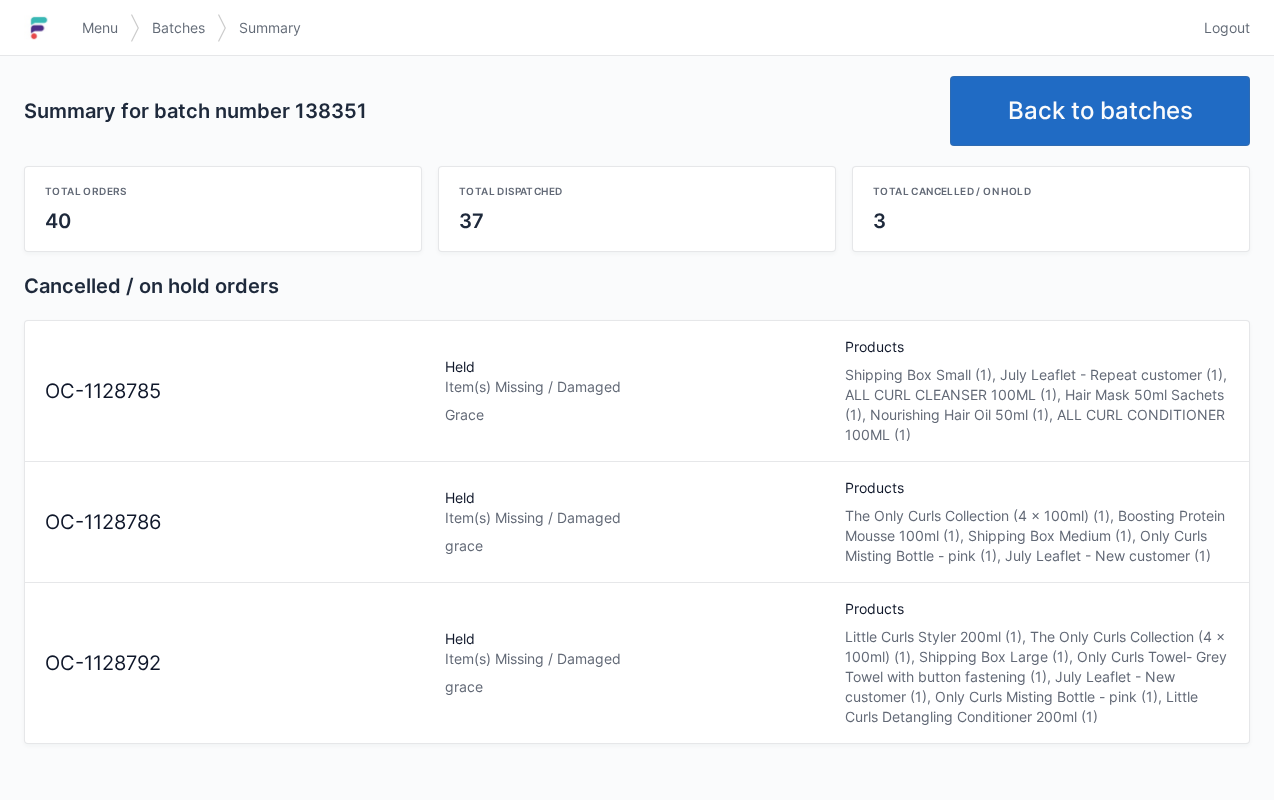 click on "Menu" at bounding box center [100, 28] 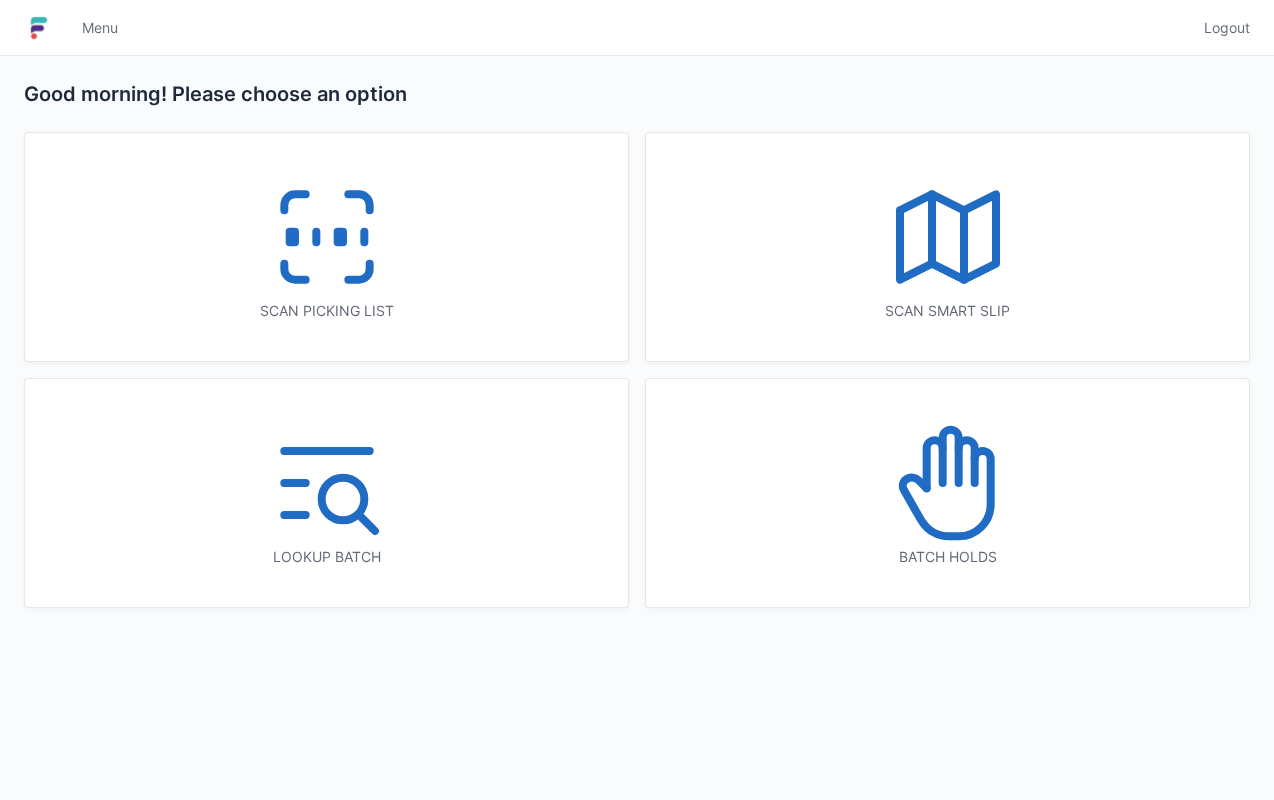 scroll, scrollTop: 0, scrollLeft: 0, axis: both 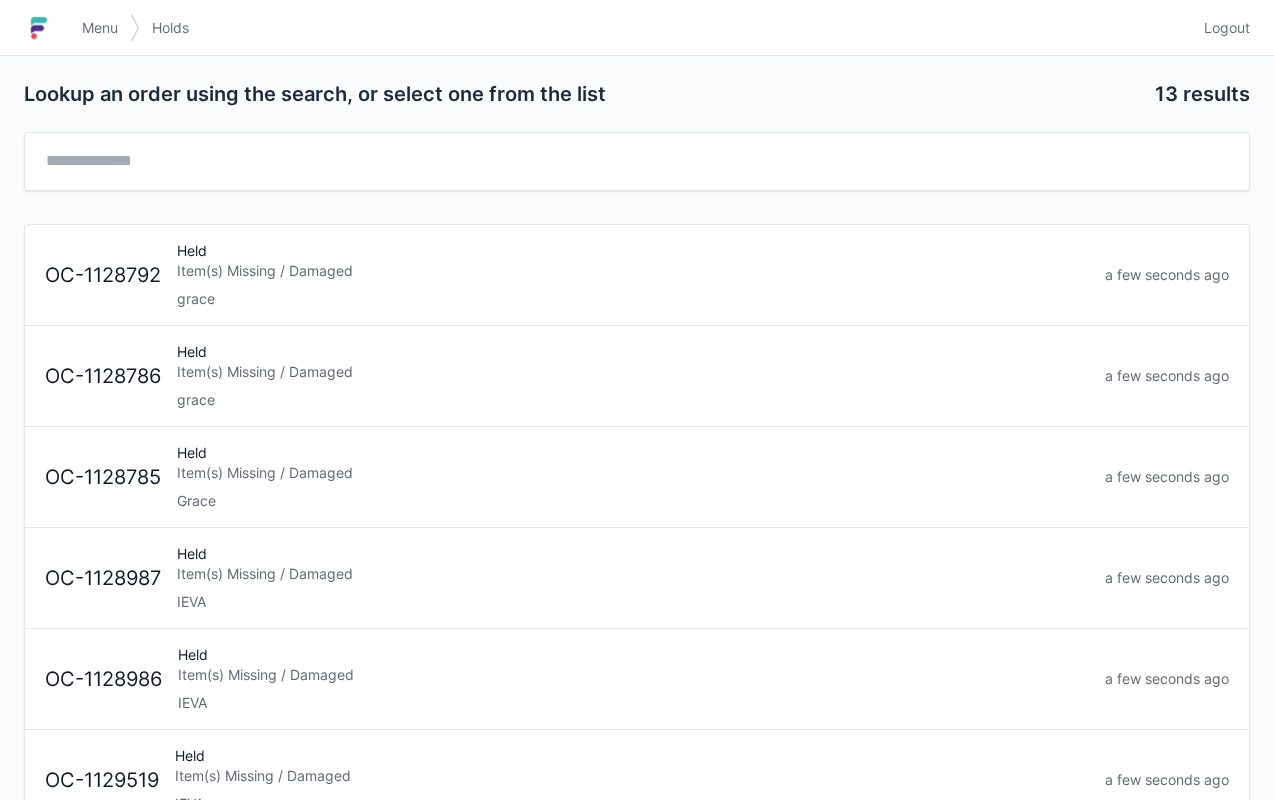 click on "Item(s) Missing / Damaged" at bounding box center [633, 473] 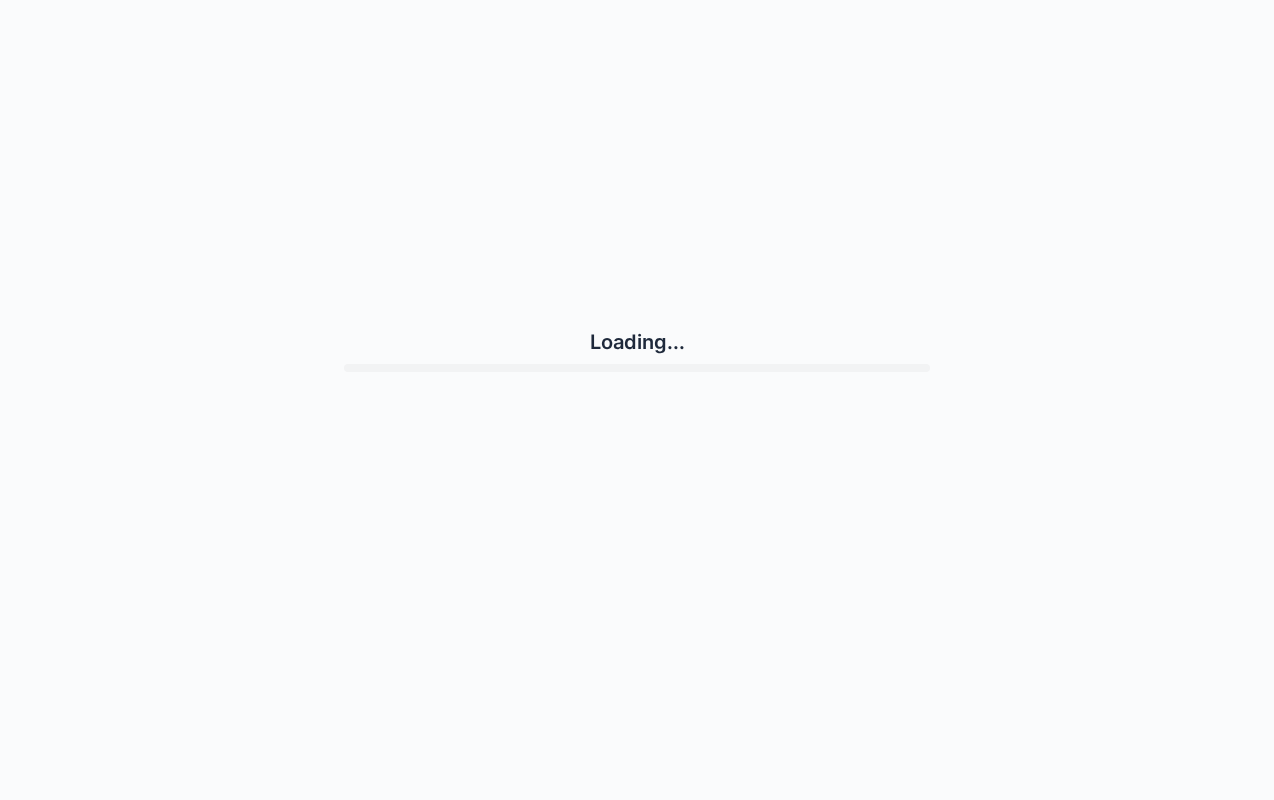 scroll, scrollTop: 0, scrollLeft: 0, axis: both 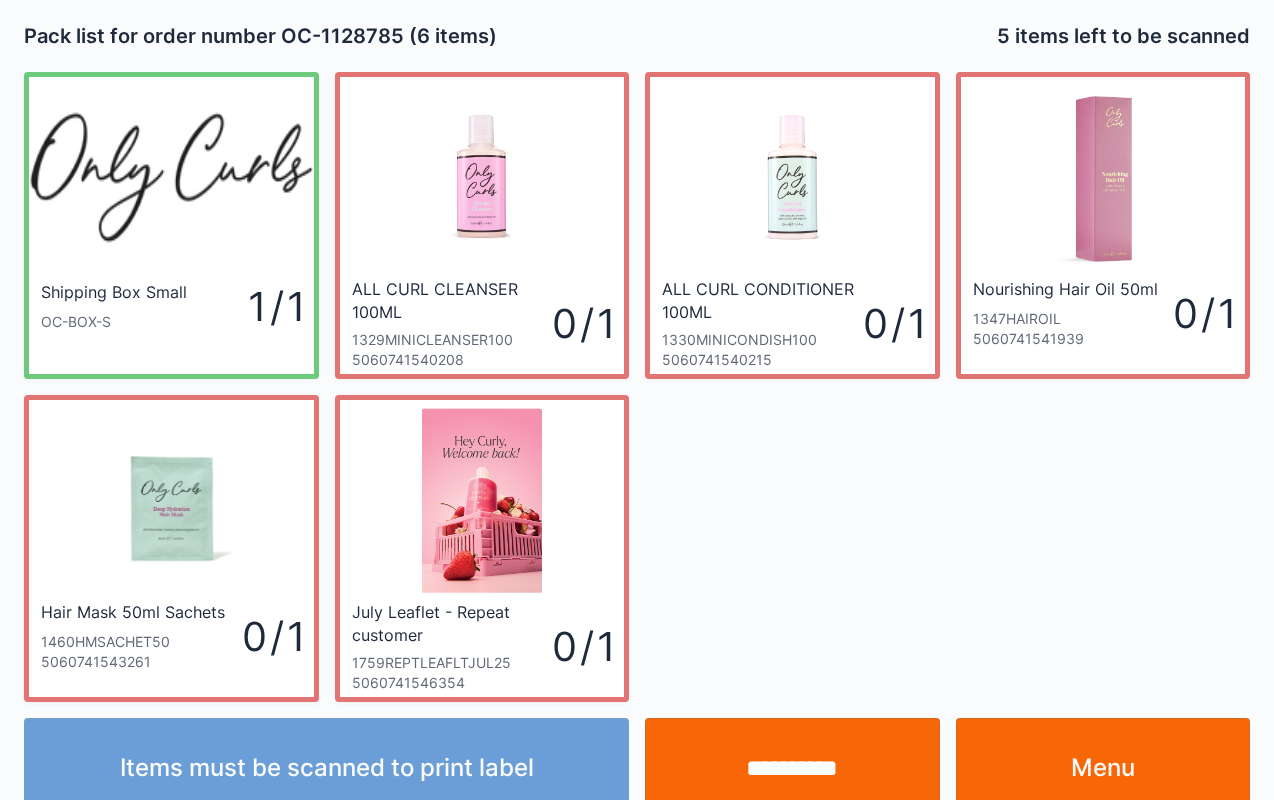 click on "Menu" at bounding box center [1103, 768] 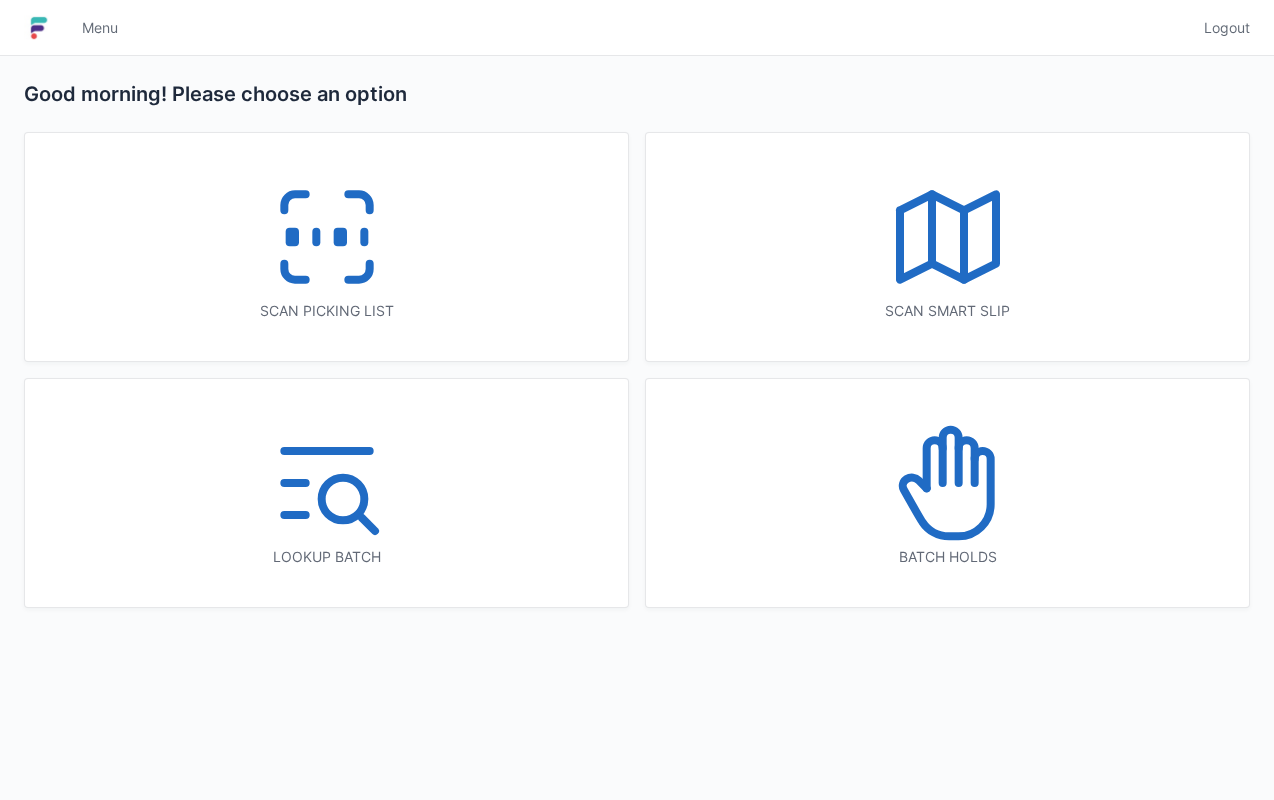 scroll, scrollTop: 0, scrollLeft: 0, axis: both 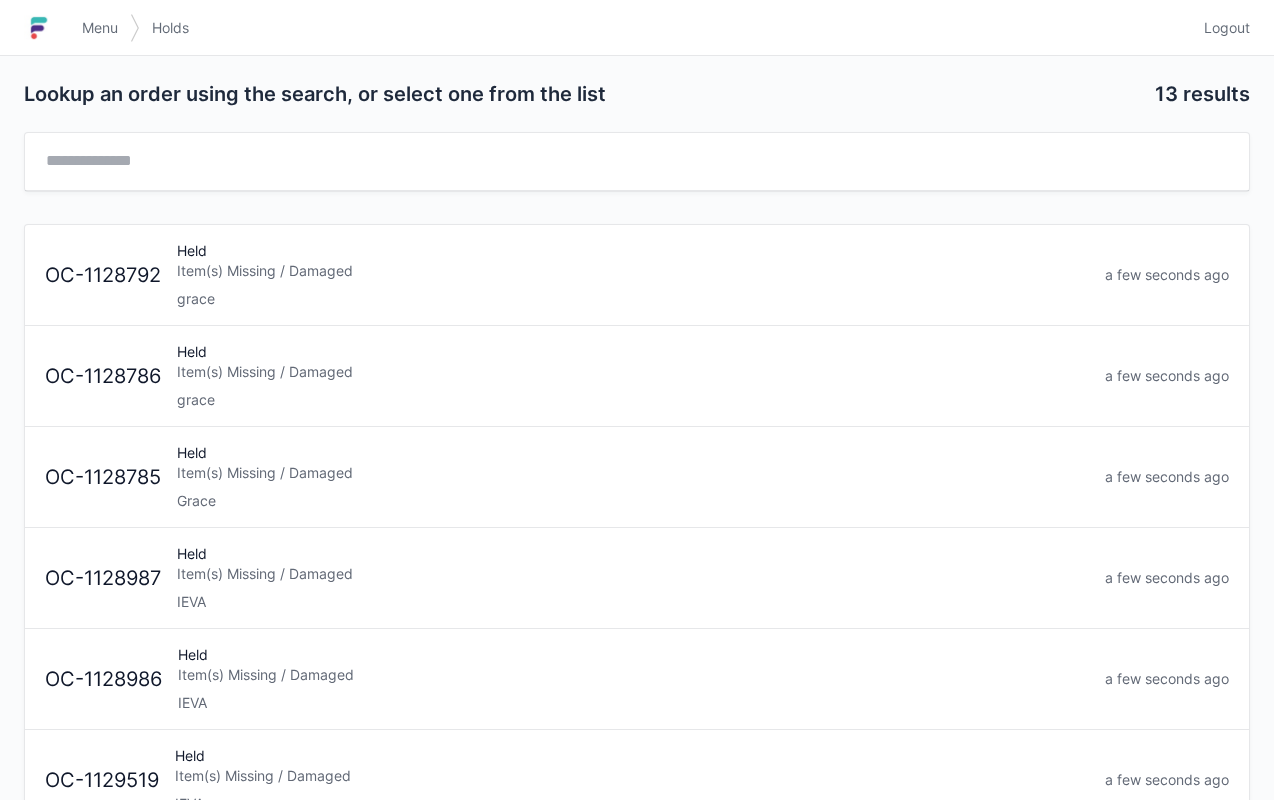 click on "grace" at bounding box center [633, 400] 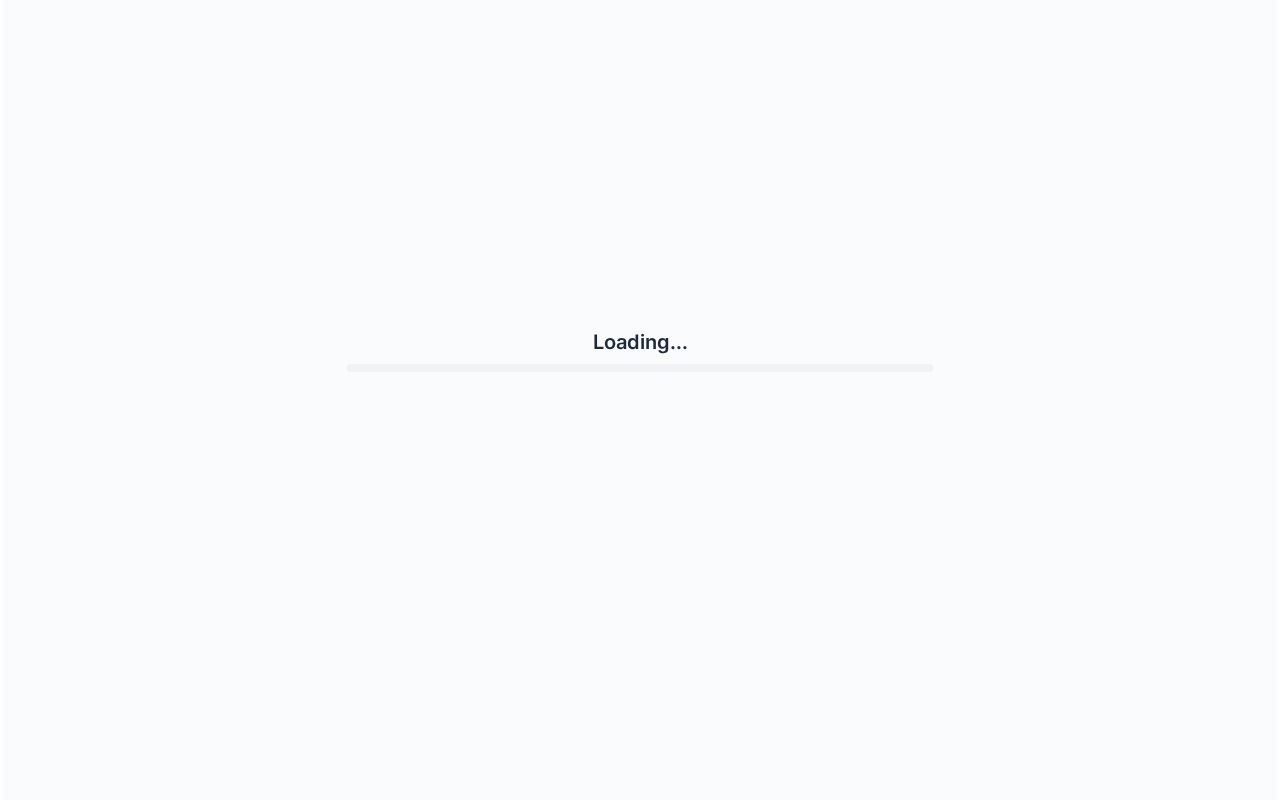 scroll, scrollTop: 0, scrollLeft: 0, axis: both 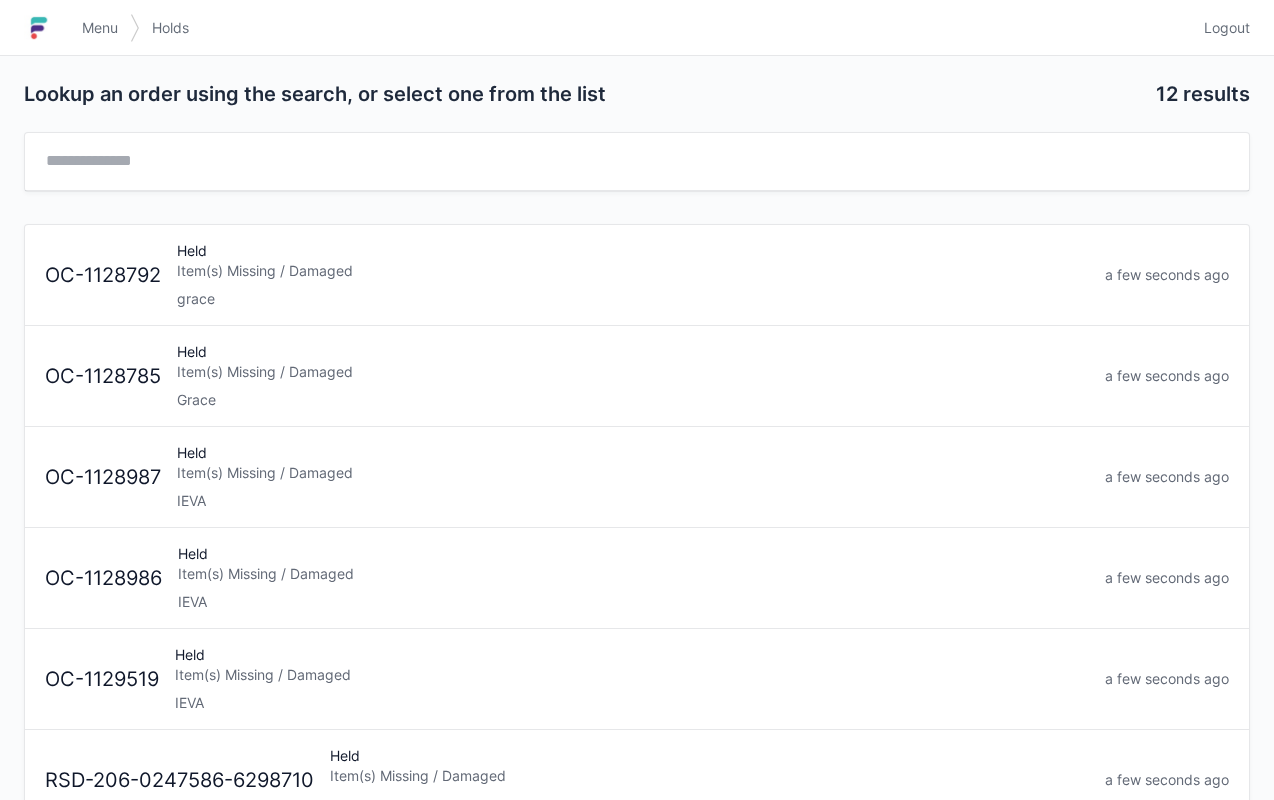 click on "grace" at bounding box center [633, 299] 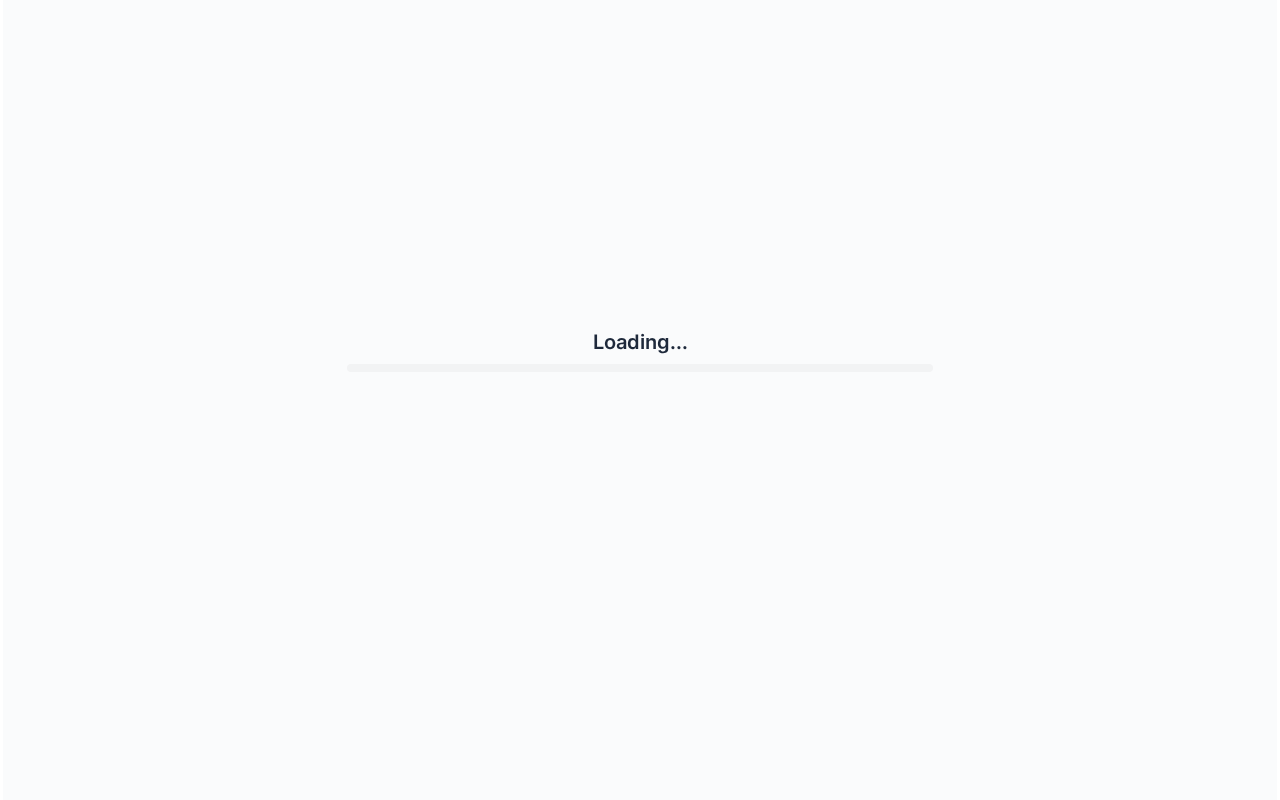 scroll, scrollTop: 0, scrollLeft: 0, axis: both 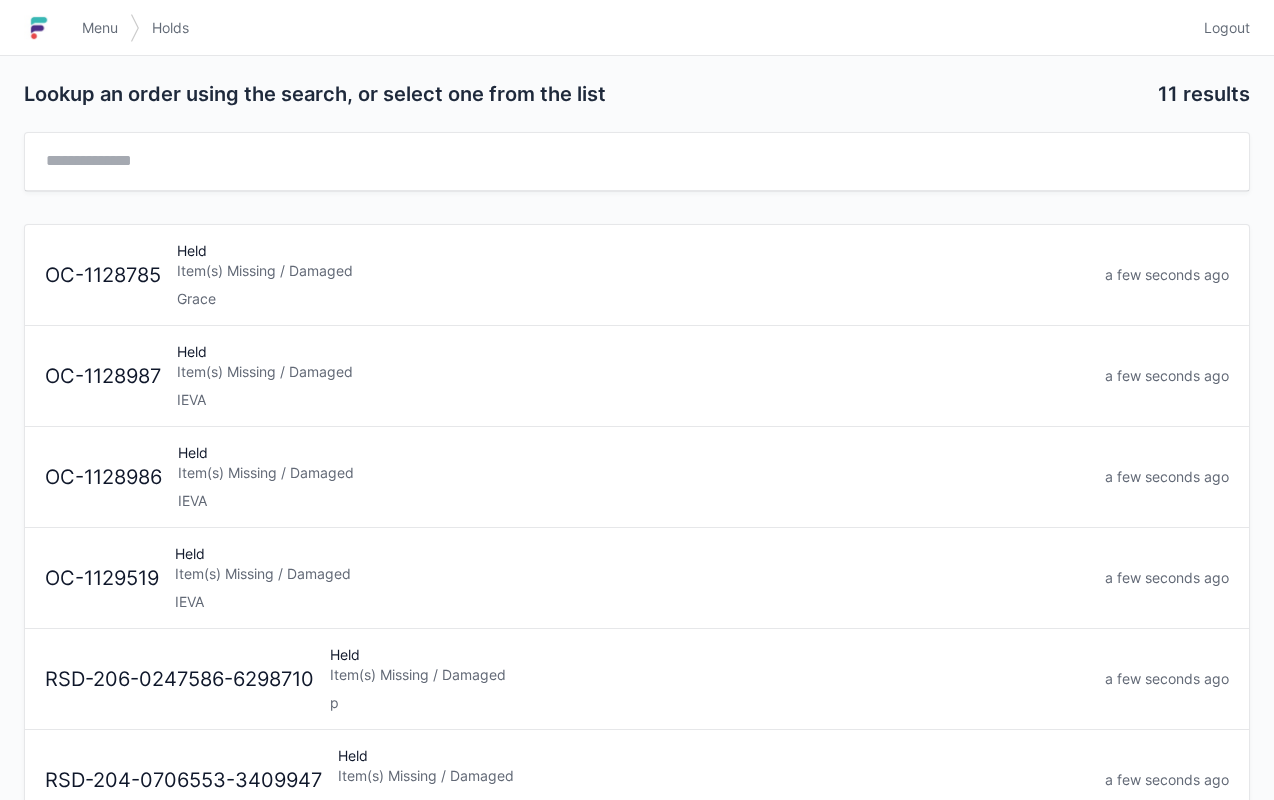 click on "Item(s) Missing / Damaged" at bounding box center [633, 271] 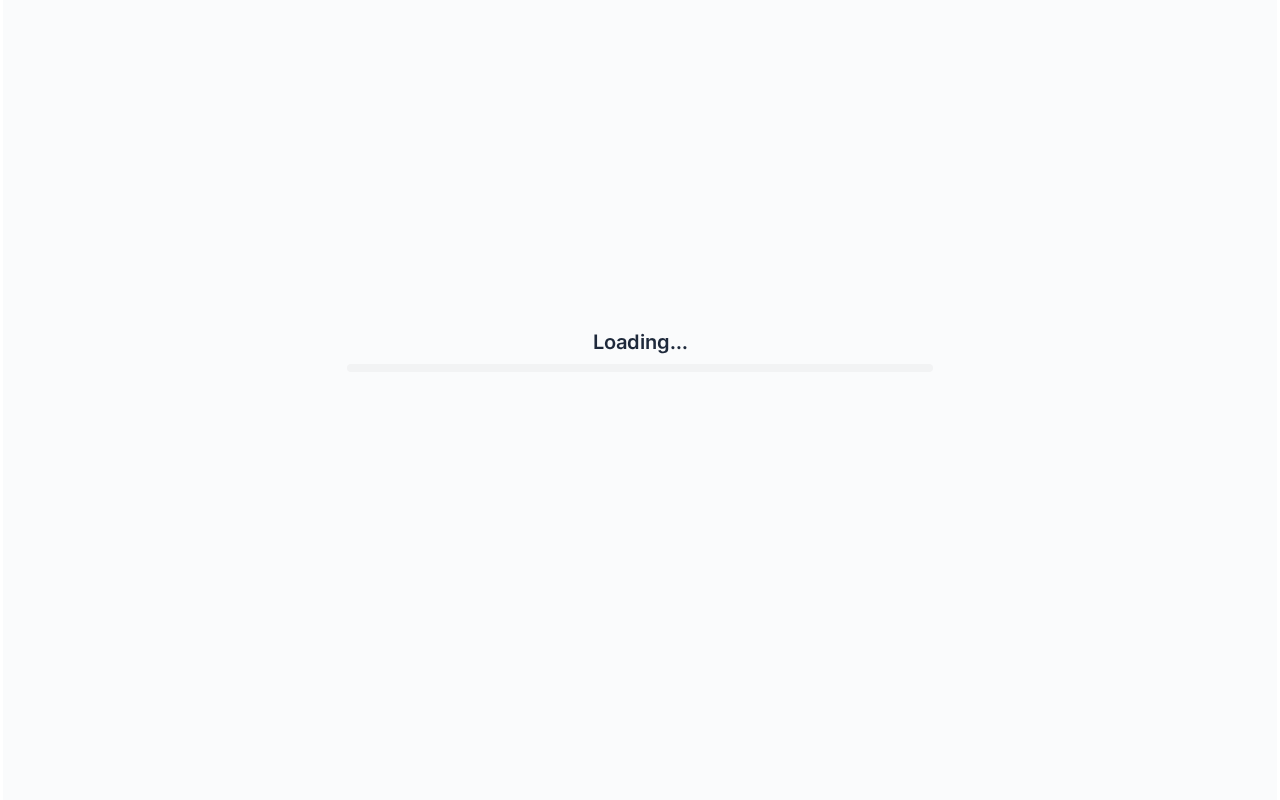 scroll, scrollTop: 0, scrollLeft: 0, axis: both 